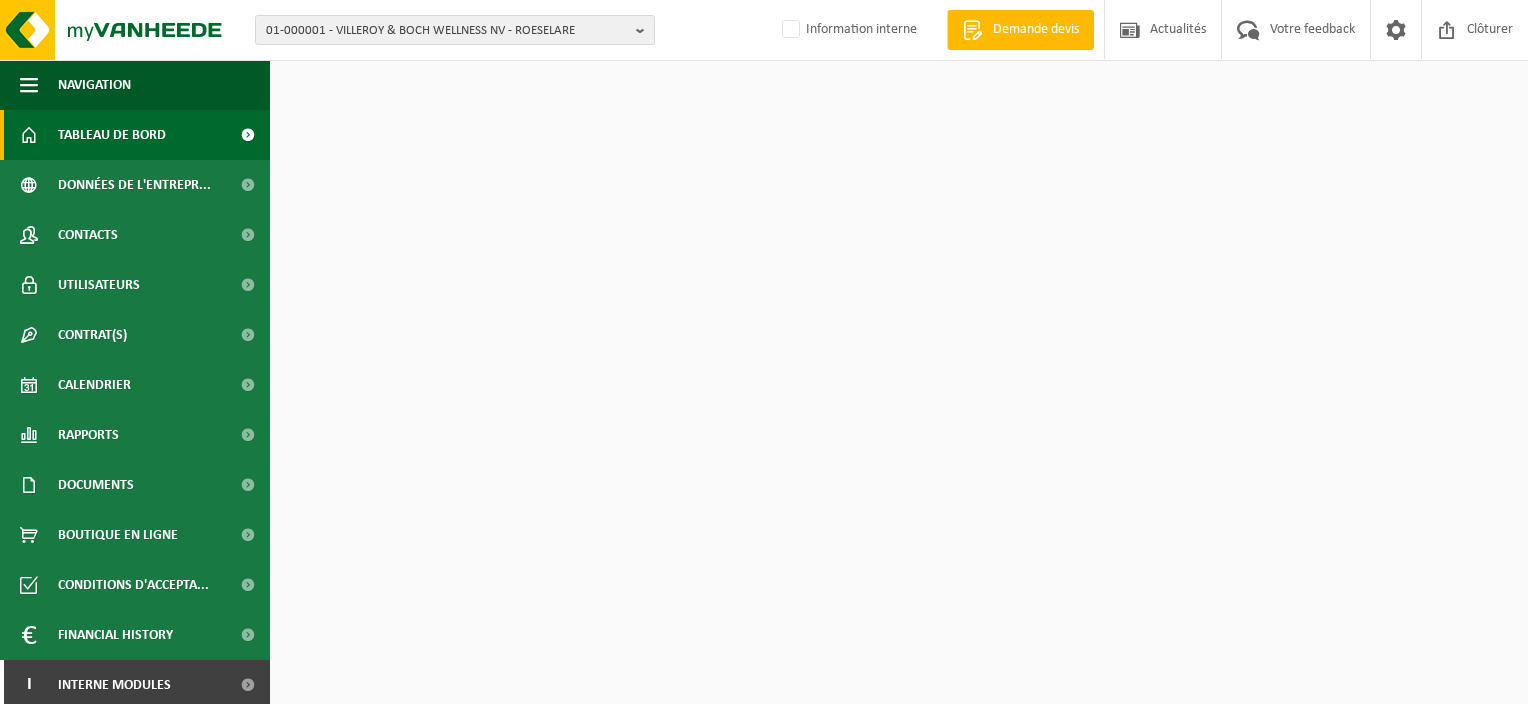 scroll, scrollTop: 0, scrollLeft: 0, axis: both 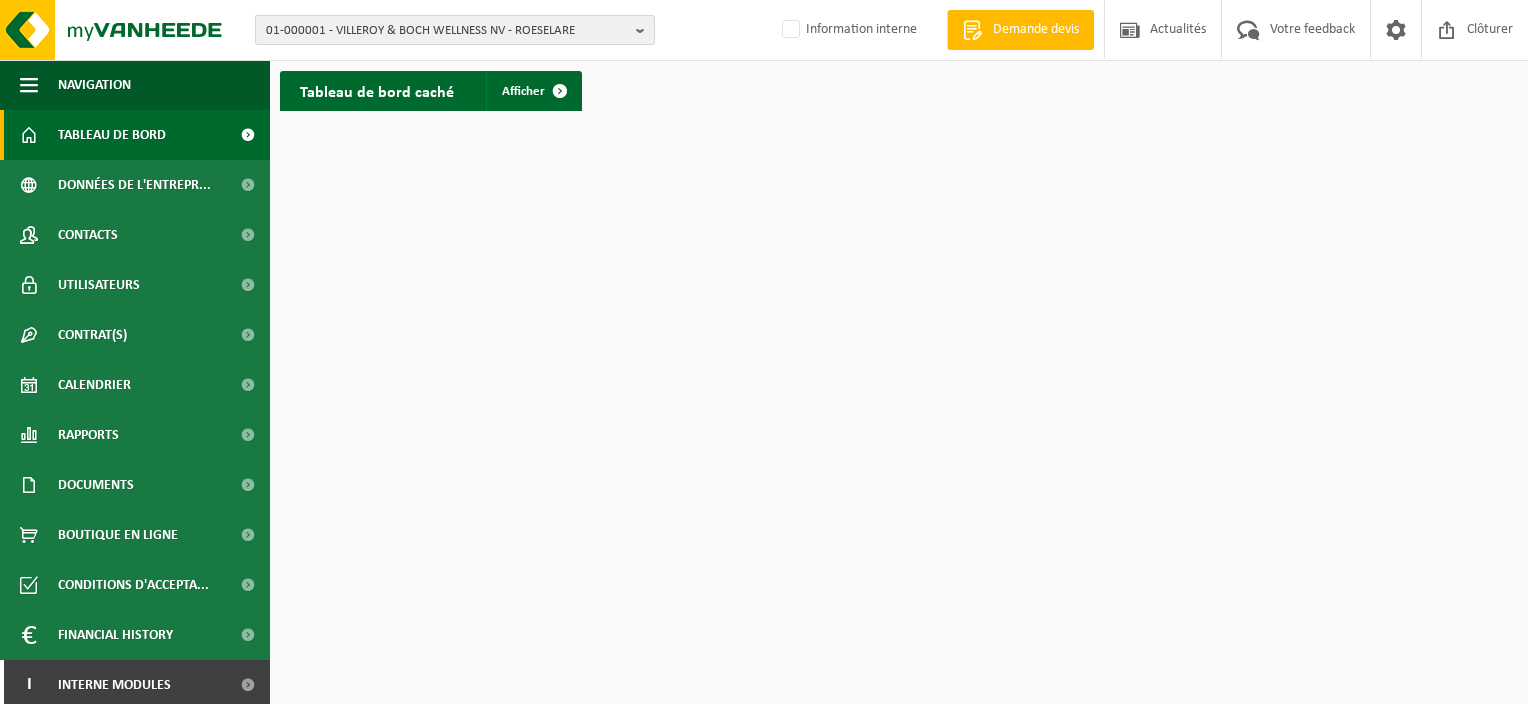 click on "01-000001 - VILLEROY & BOCH WELLNESS NV - ROESELARE" at bounding box center [447, 31] 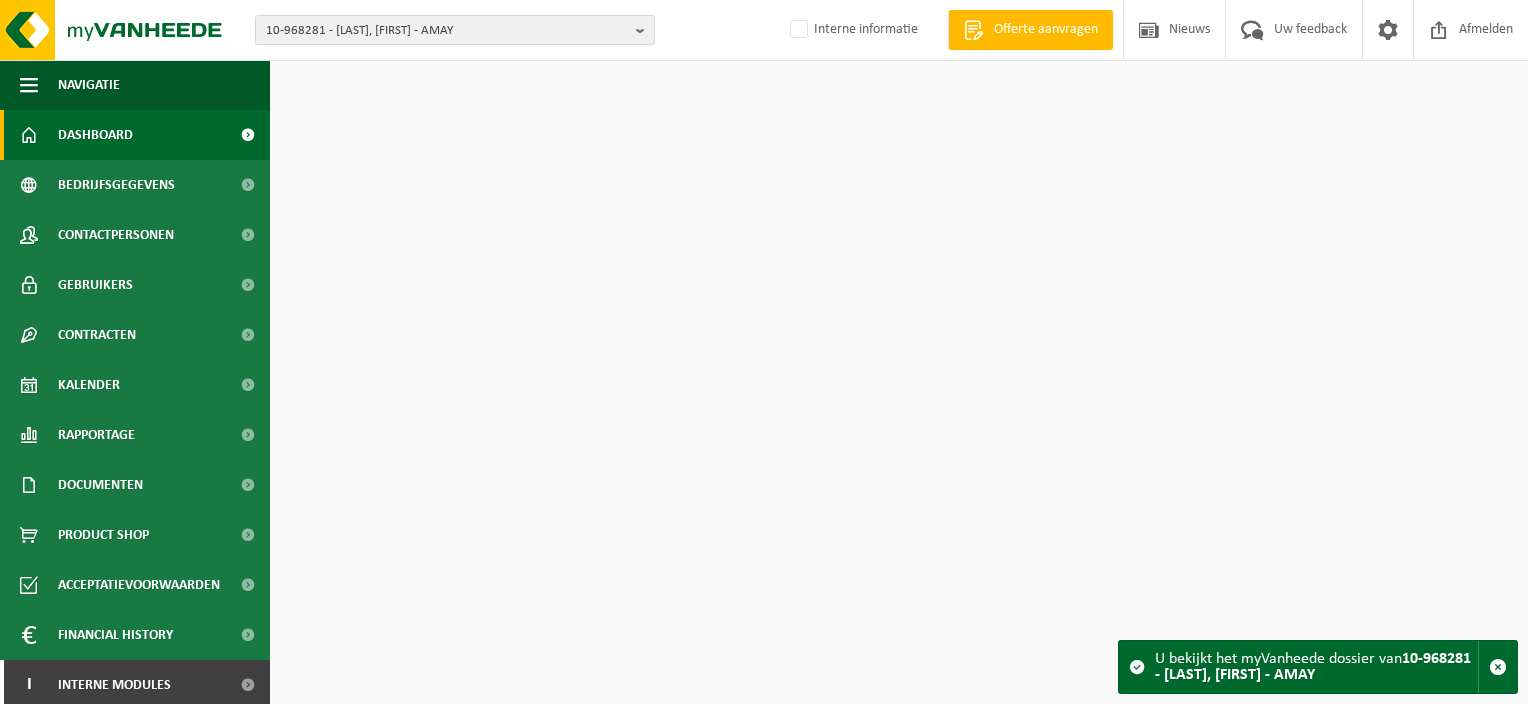 scroll, scrollTop: 0, scrollLeft: 0, axis: both 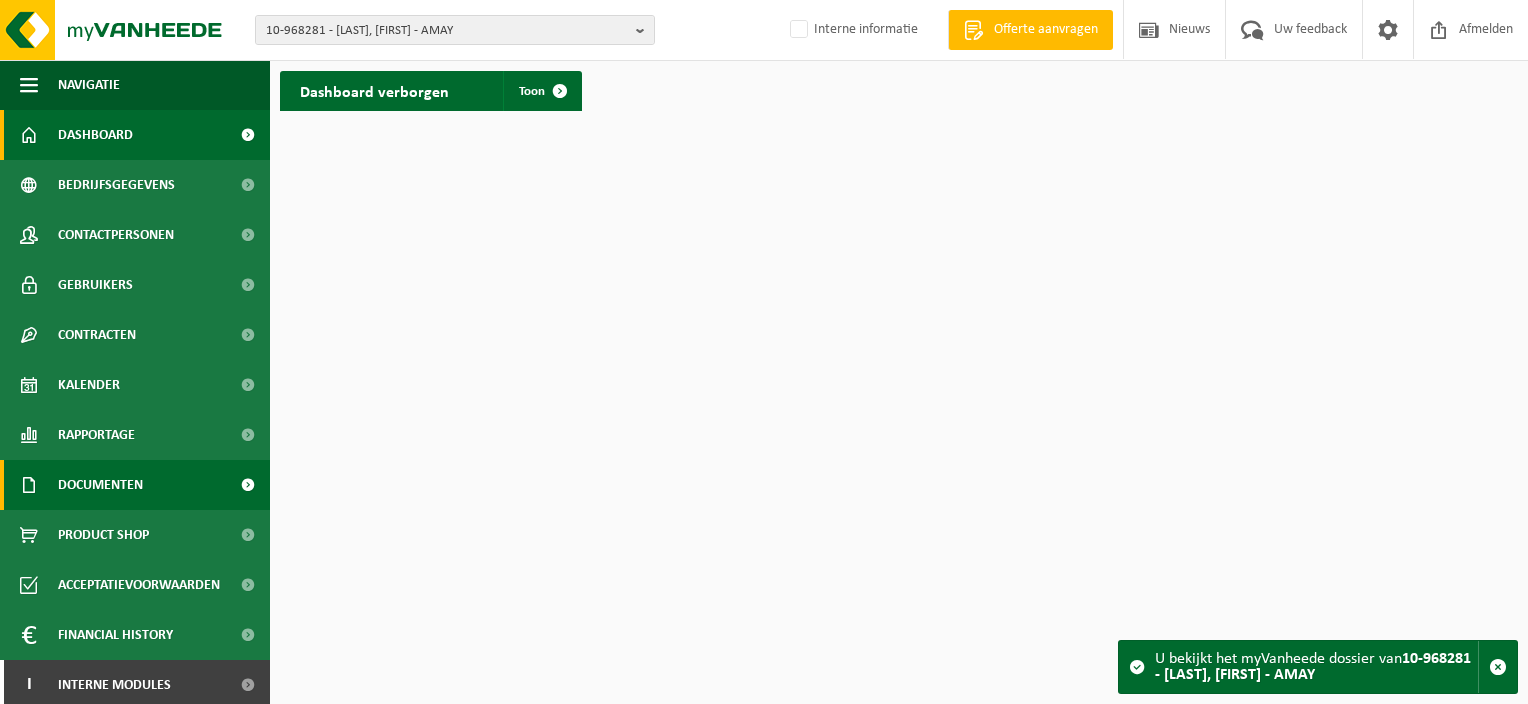 click on "Documenten" at bounding box center [100, 485] 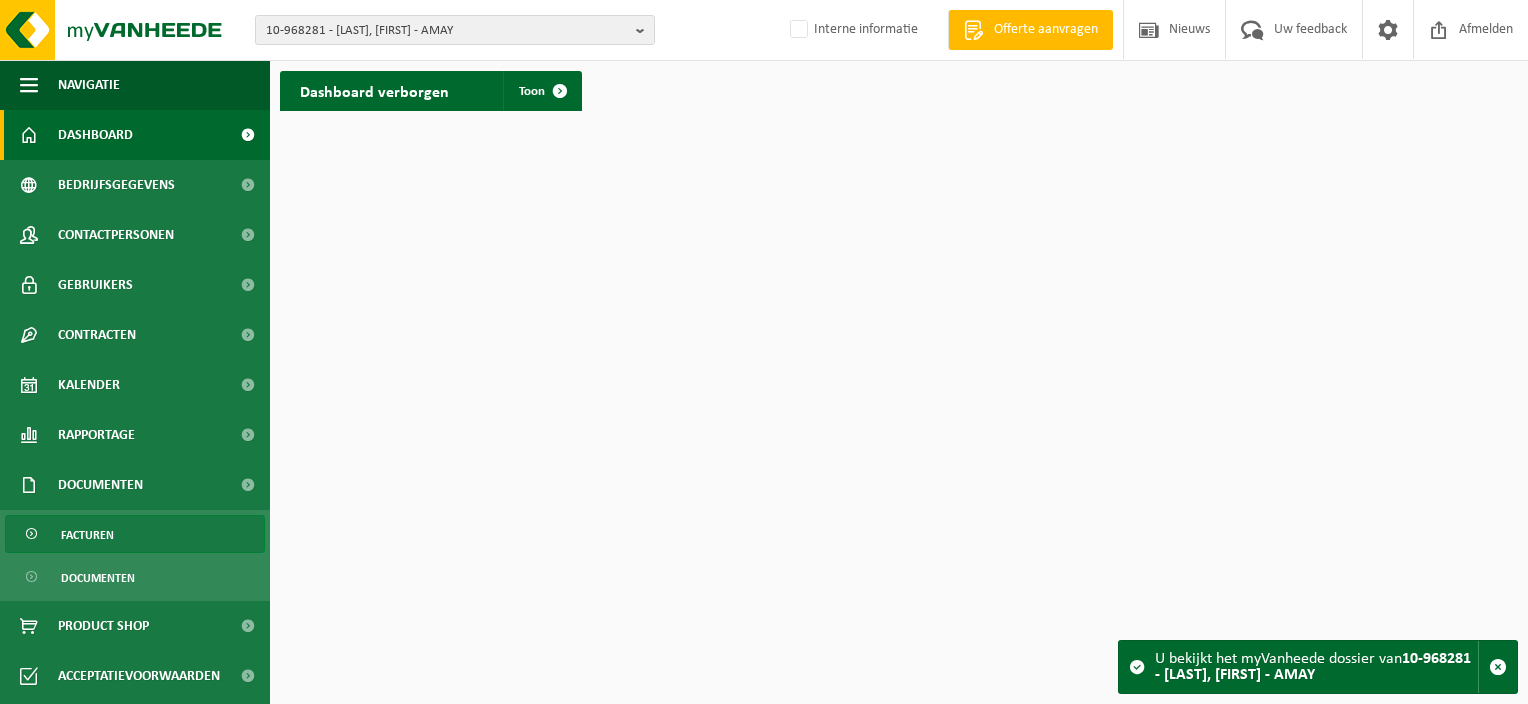 click on "Facturen" at bounding box center [135, 534] 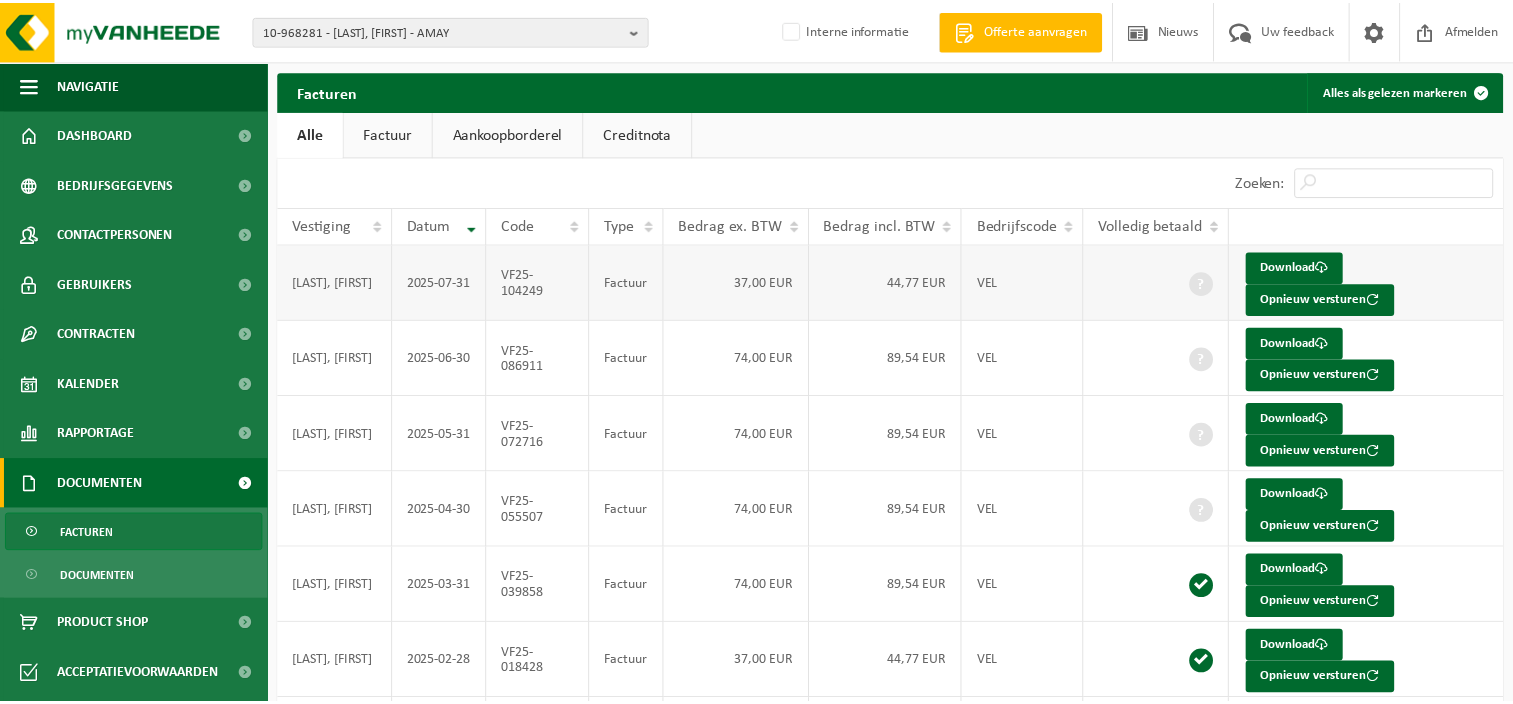 scroll, scrollTop: 0, scrollLeft: 0, axis: both 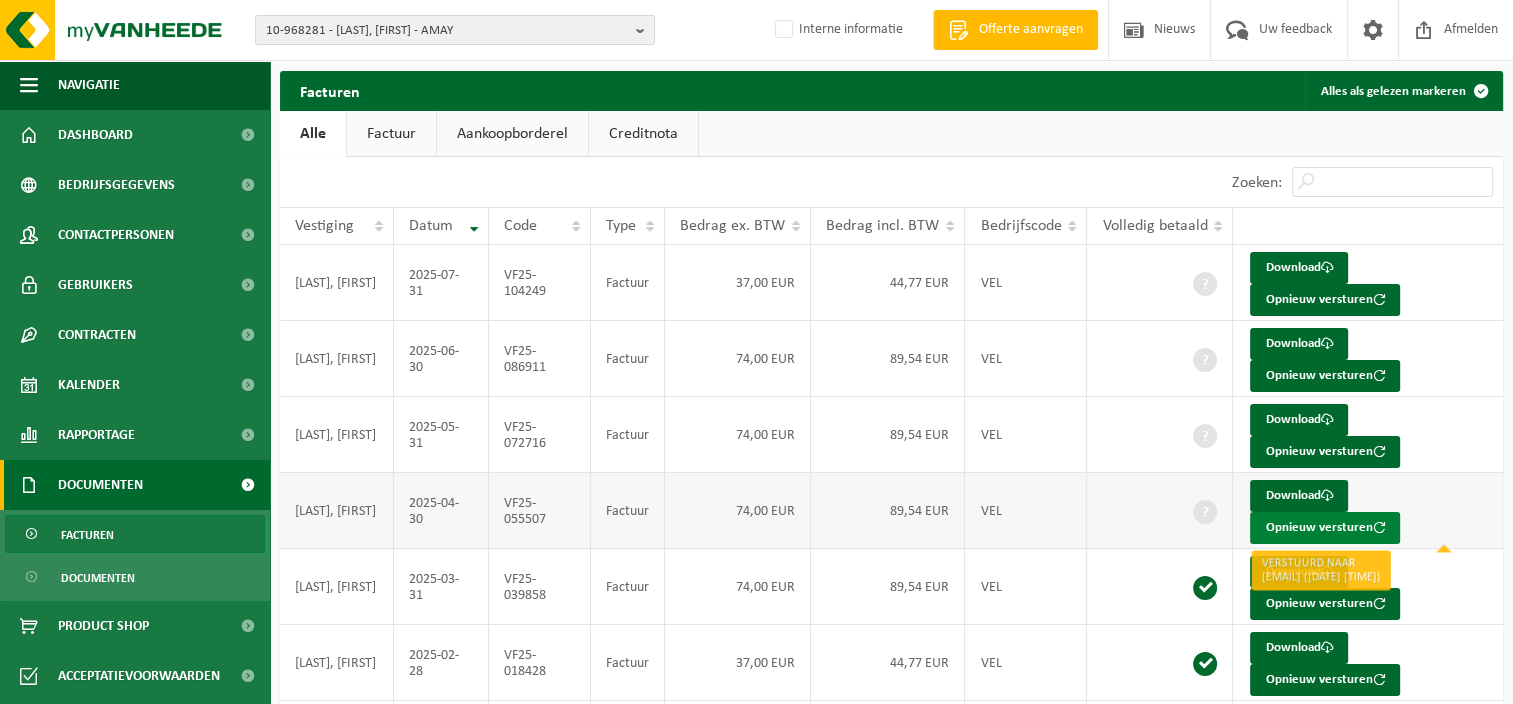 click on "Opnieuw versturen" at bounding box center [1325, 528] 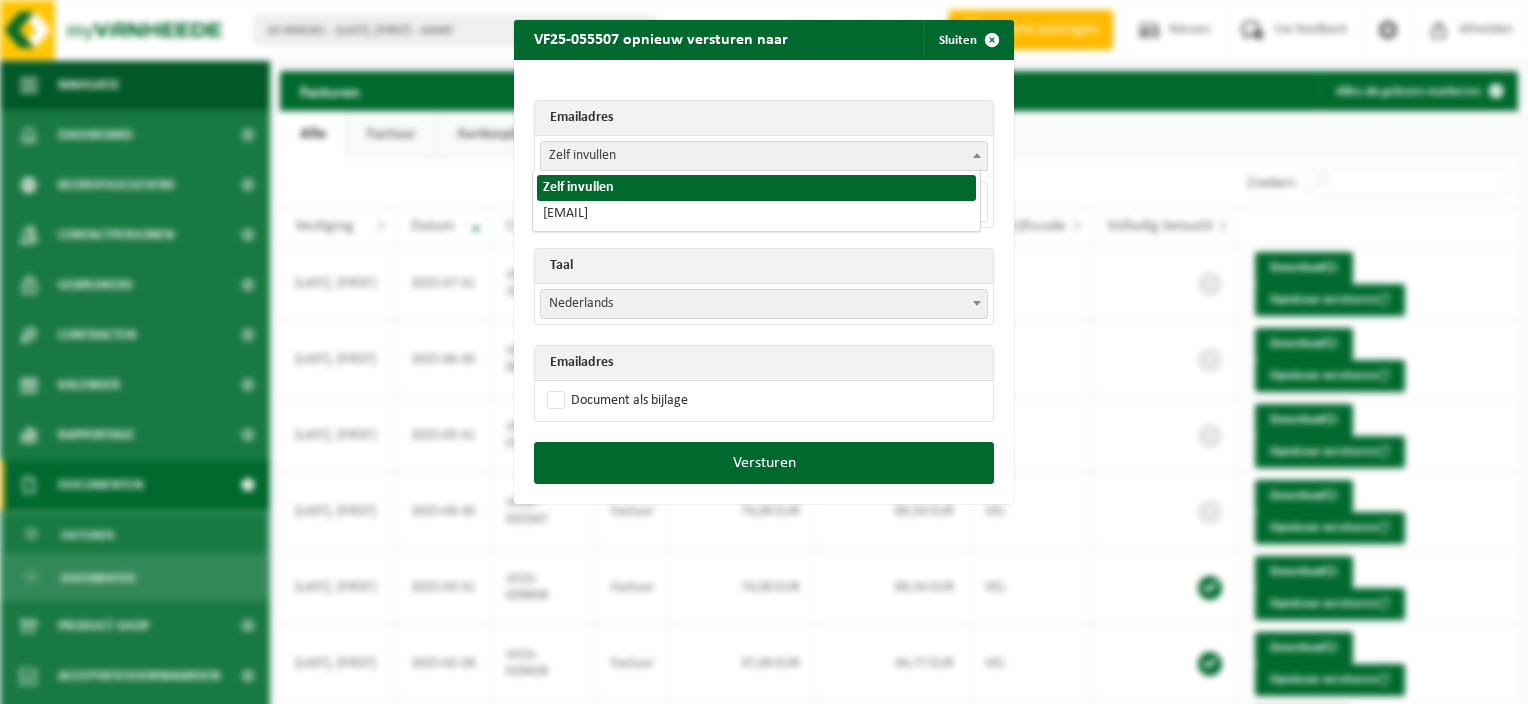 click on "Zelf invullen" at bounding box center (764, 156) 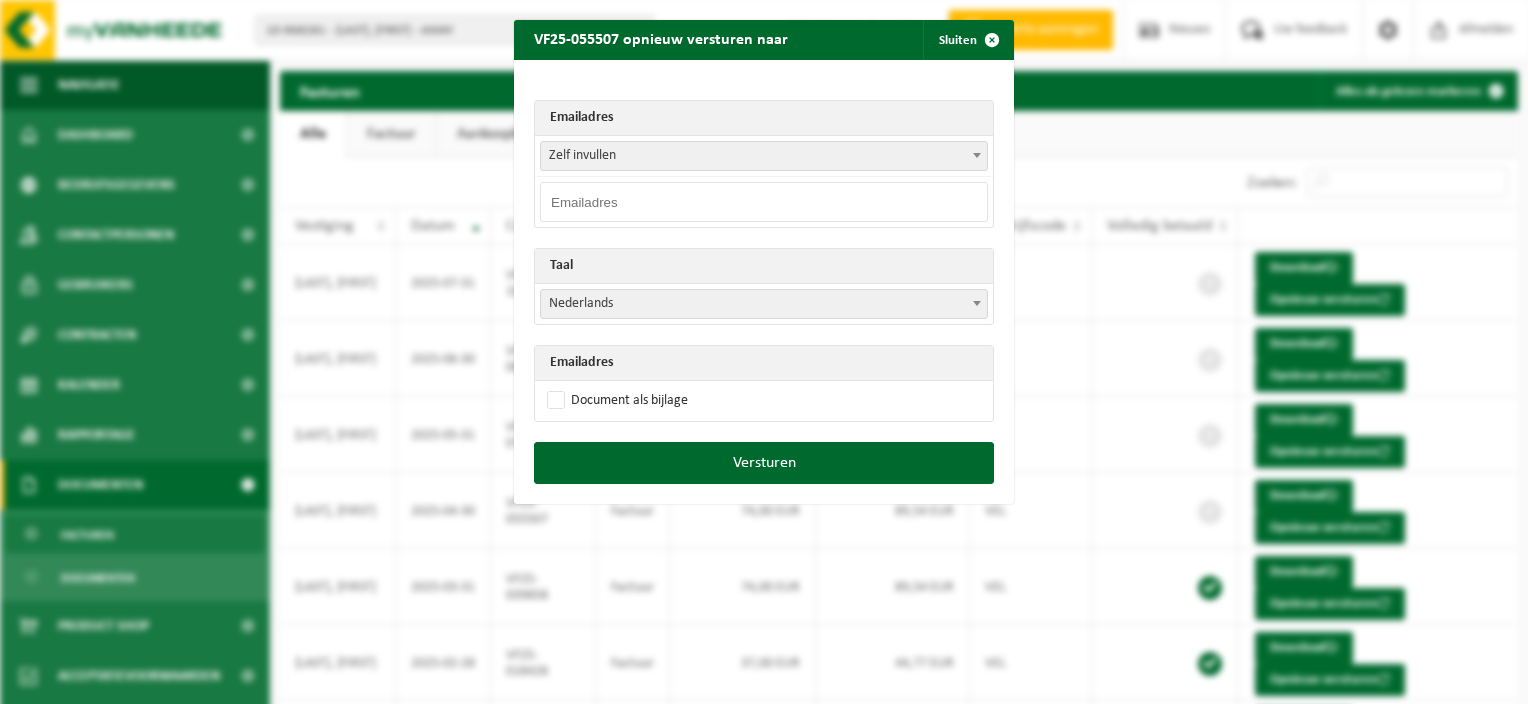 click at bounding box center (764, 202) 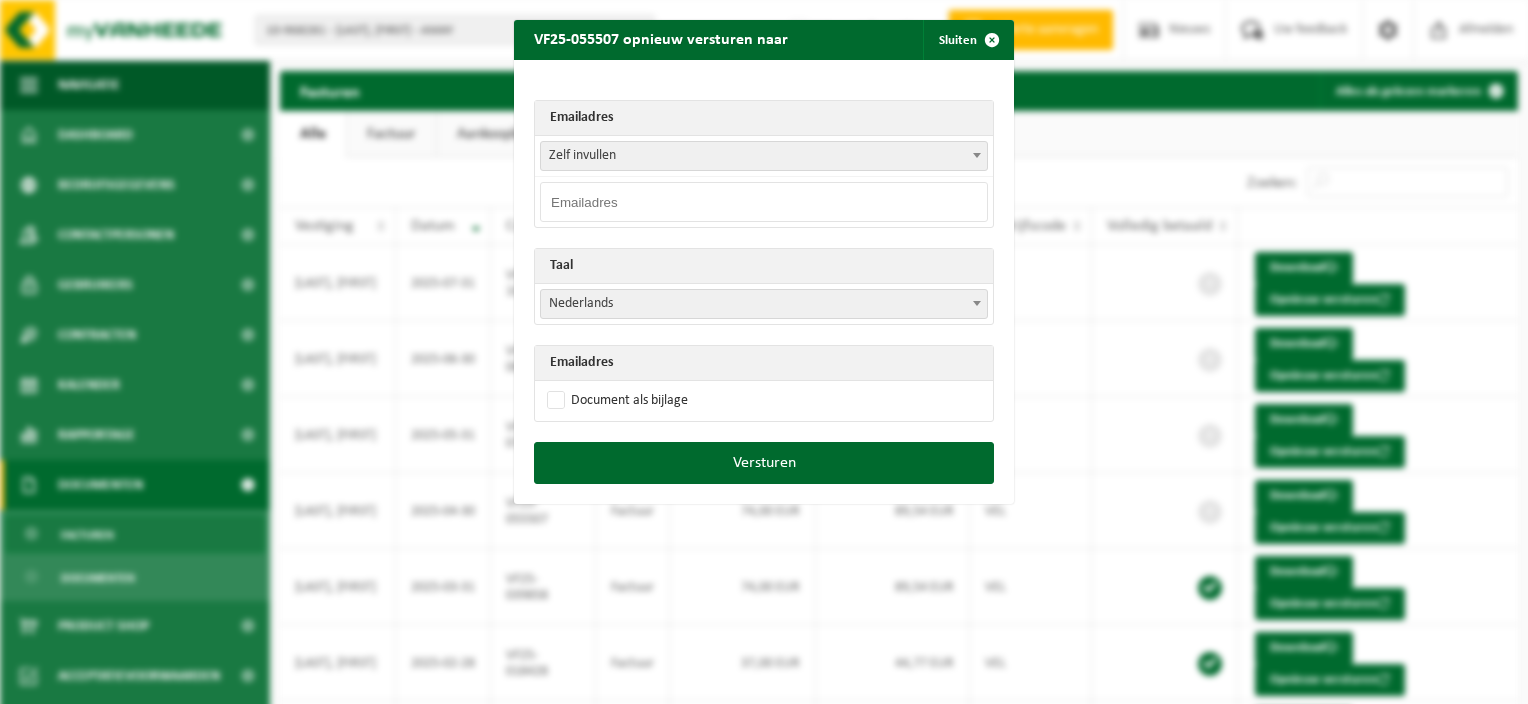 click at bounding box center [764, 202] 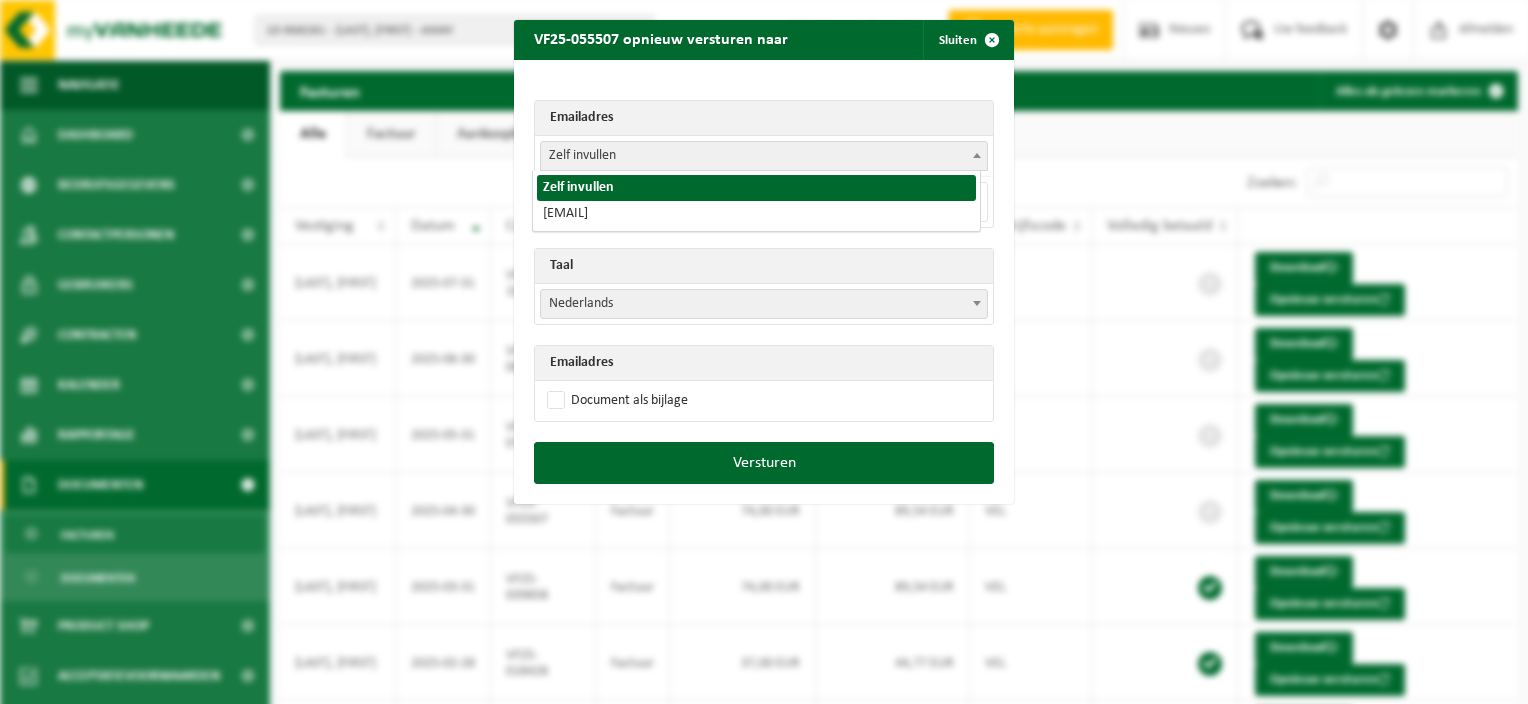 click on "Zelf invullen" at bounding box center (764, 156) 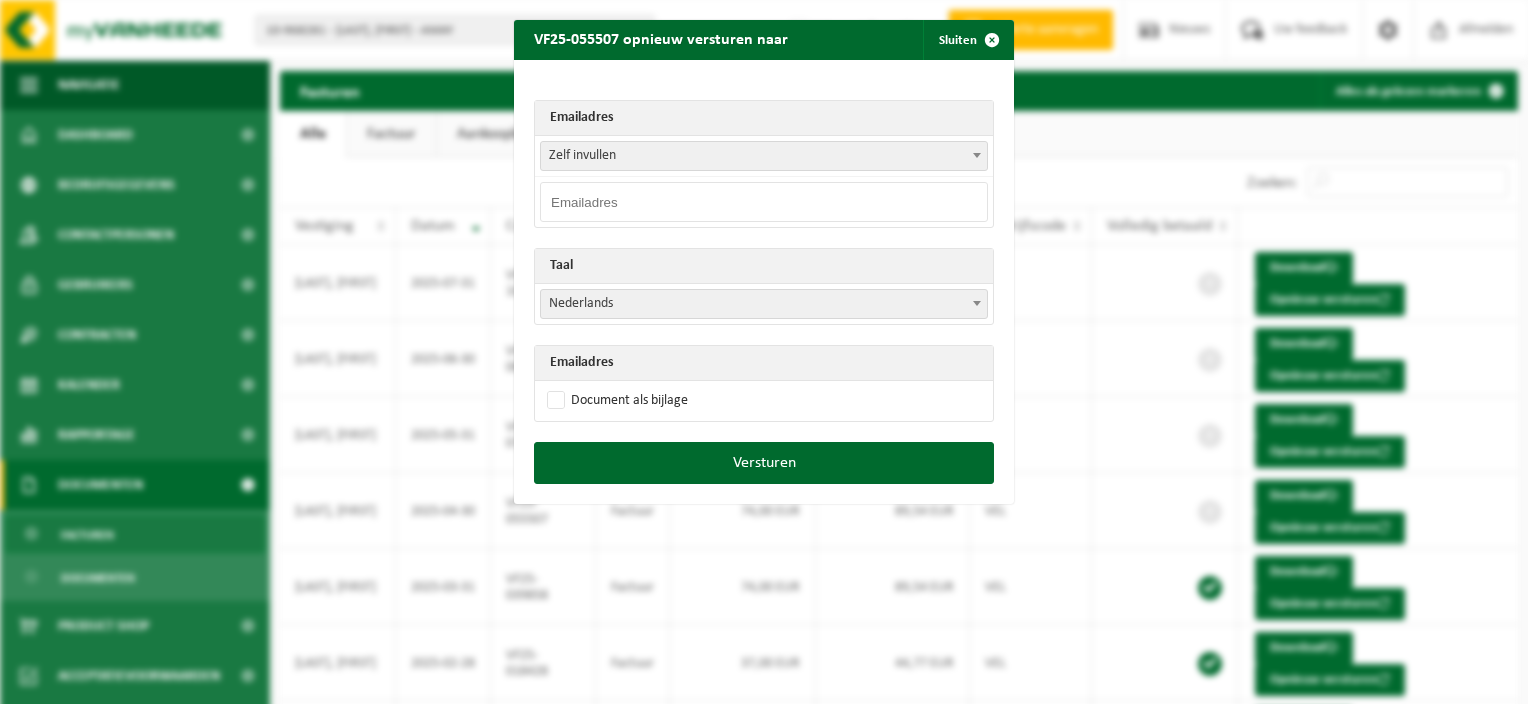click at bounding box center [764, 202] 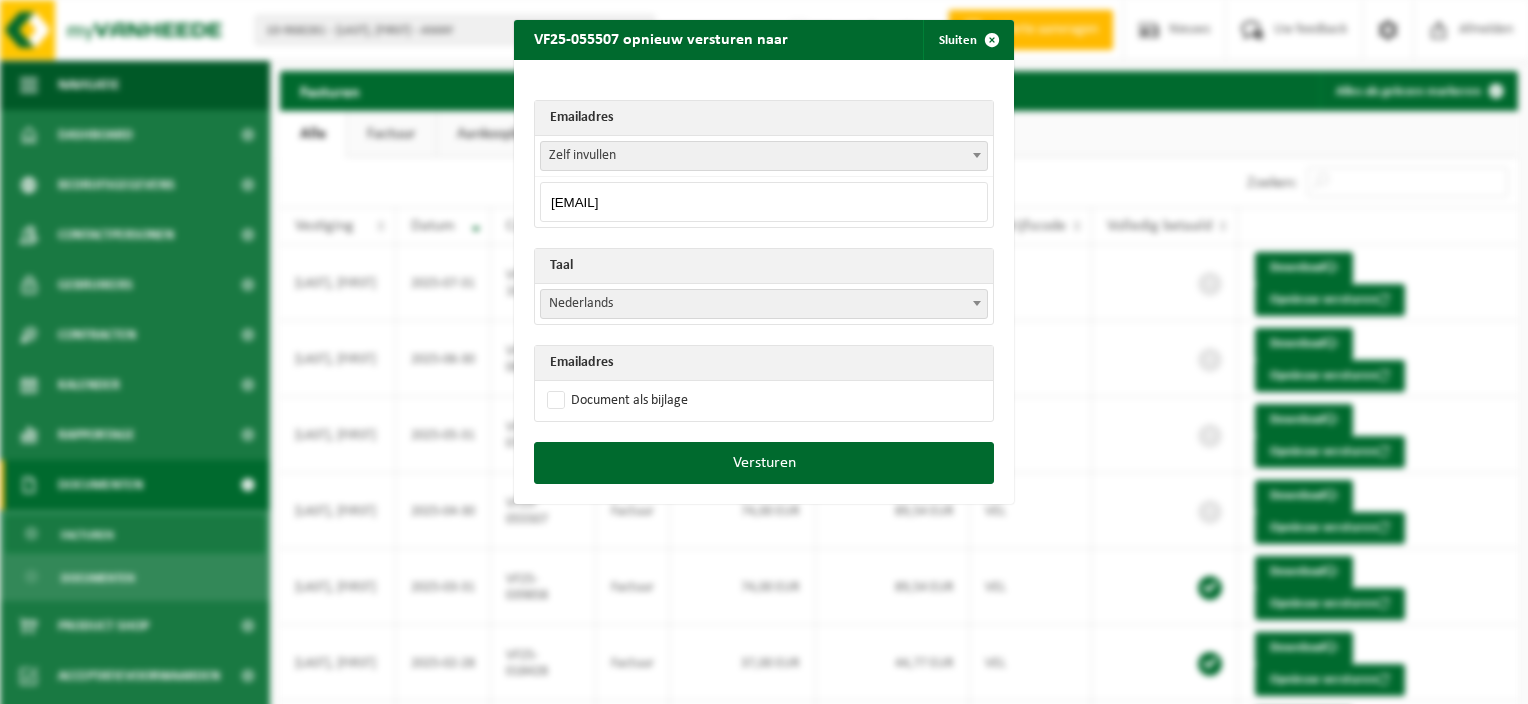 type on "jawl2008@hotmail.com" 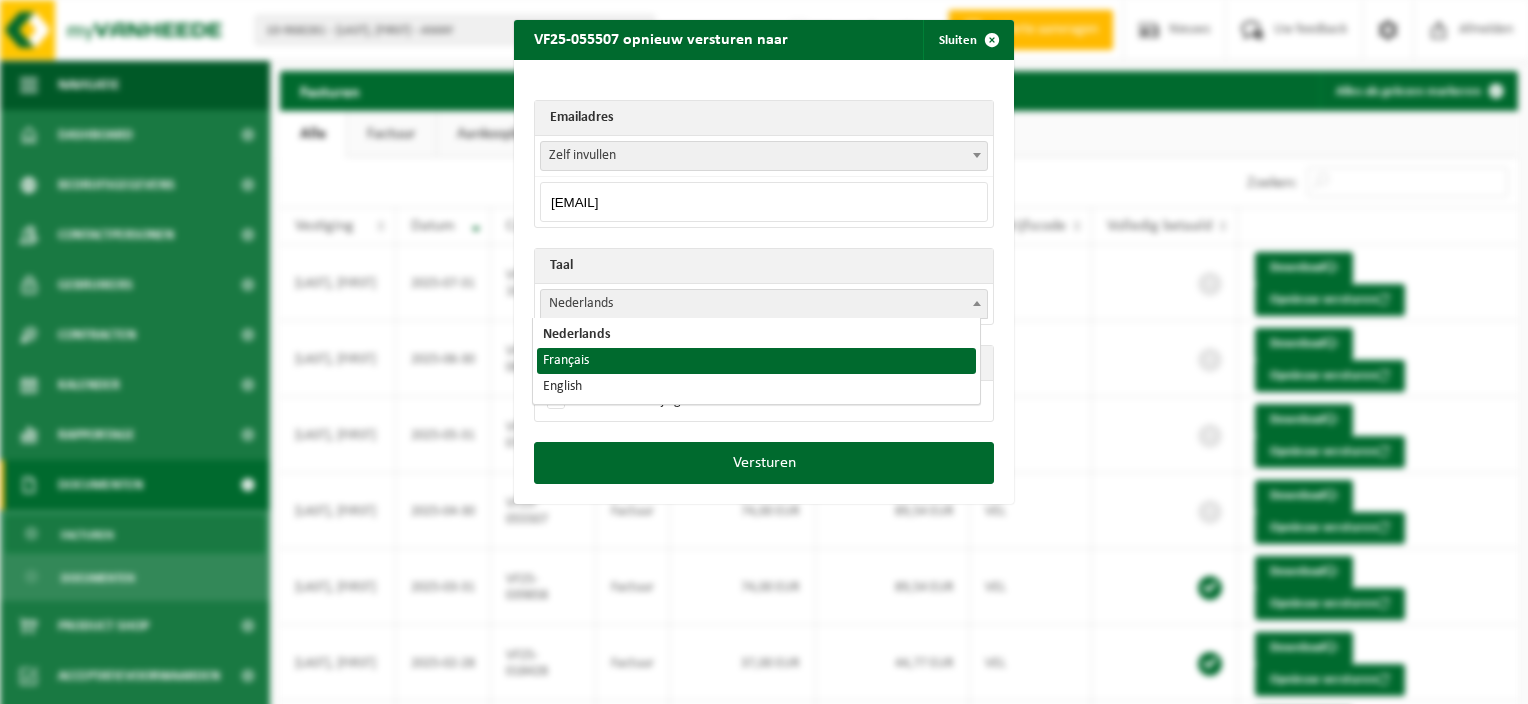 select on "fr" 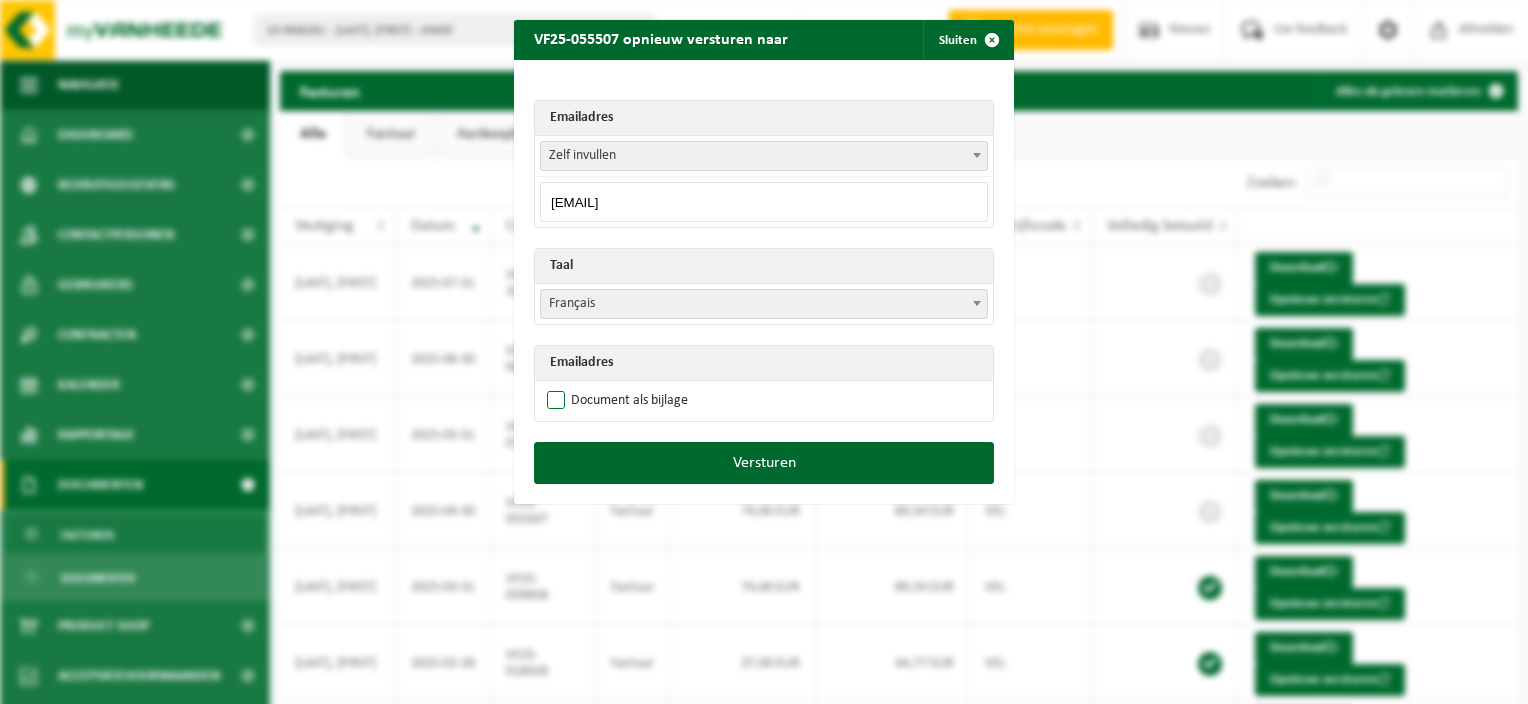 click on "Document als bijlage" at bounding box center [615, 401] 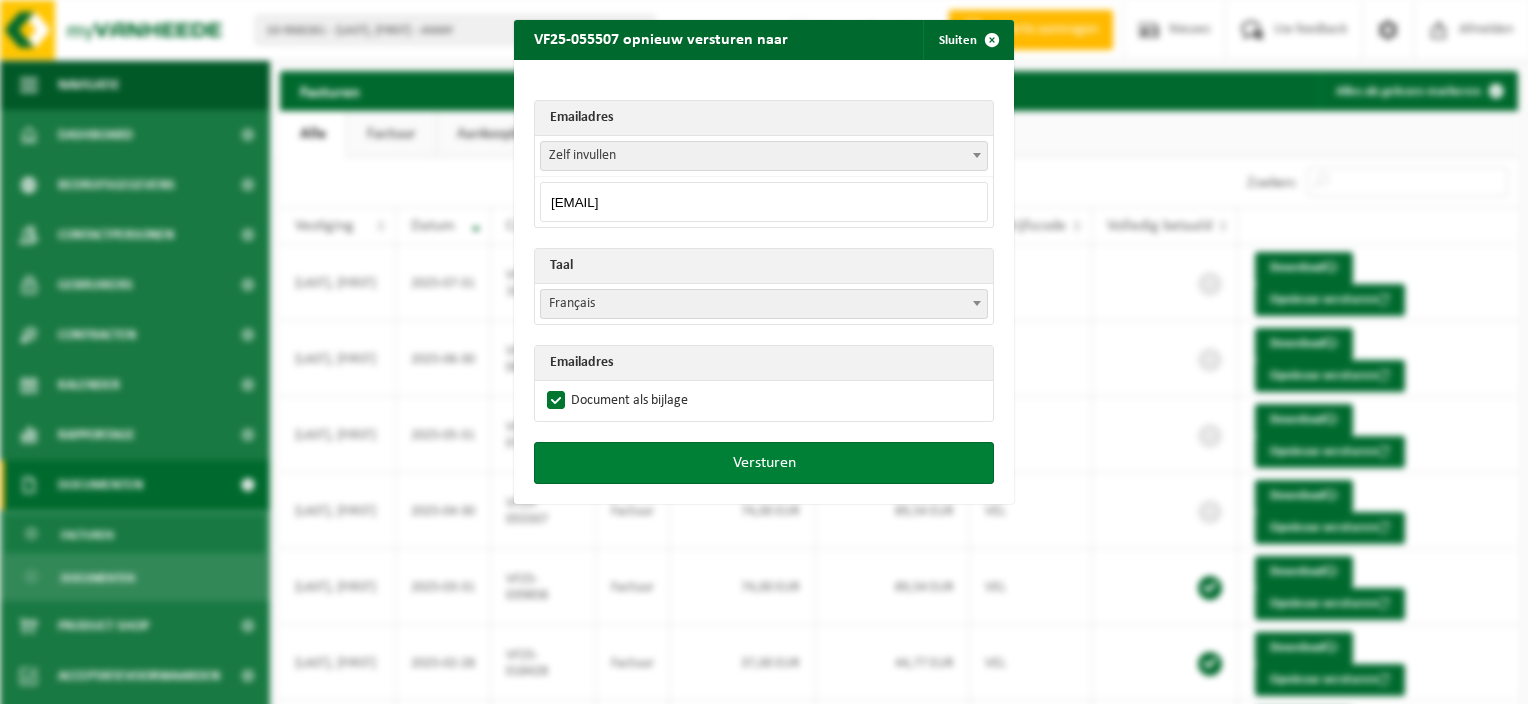 click on "Versturen" at bounding box center [764, 463] 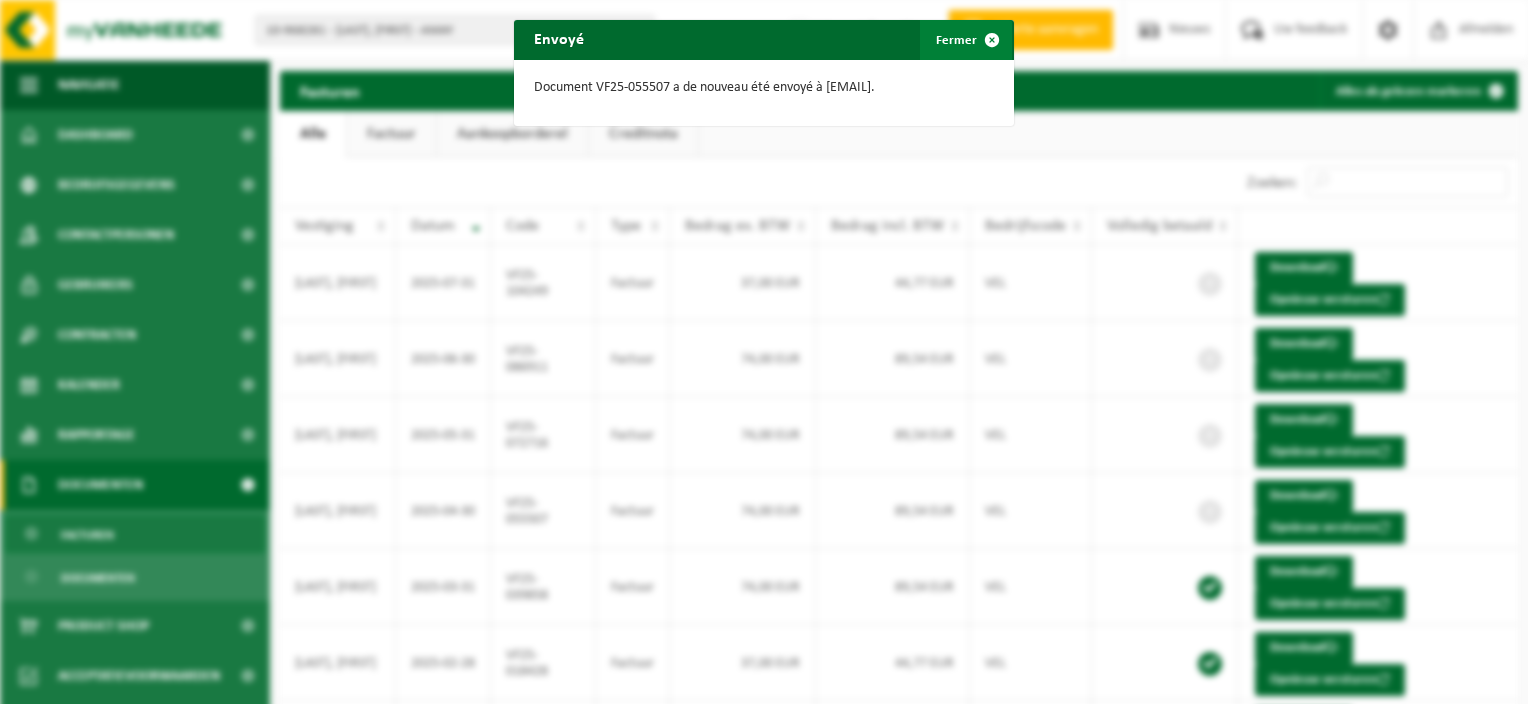 click at bounding box center [992, 40] 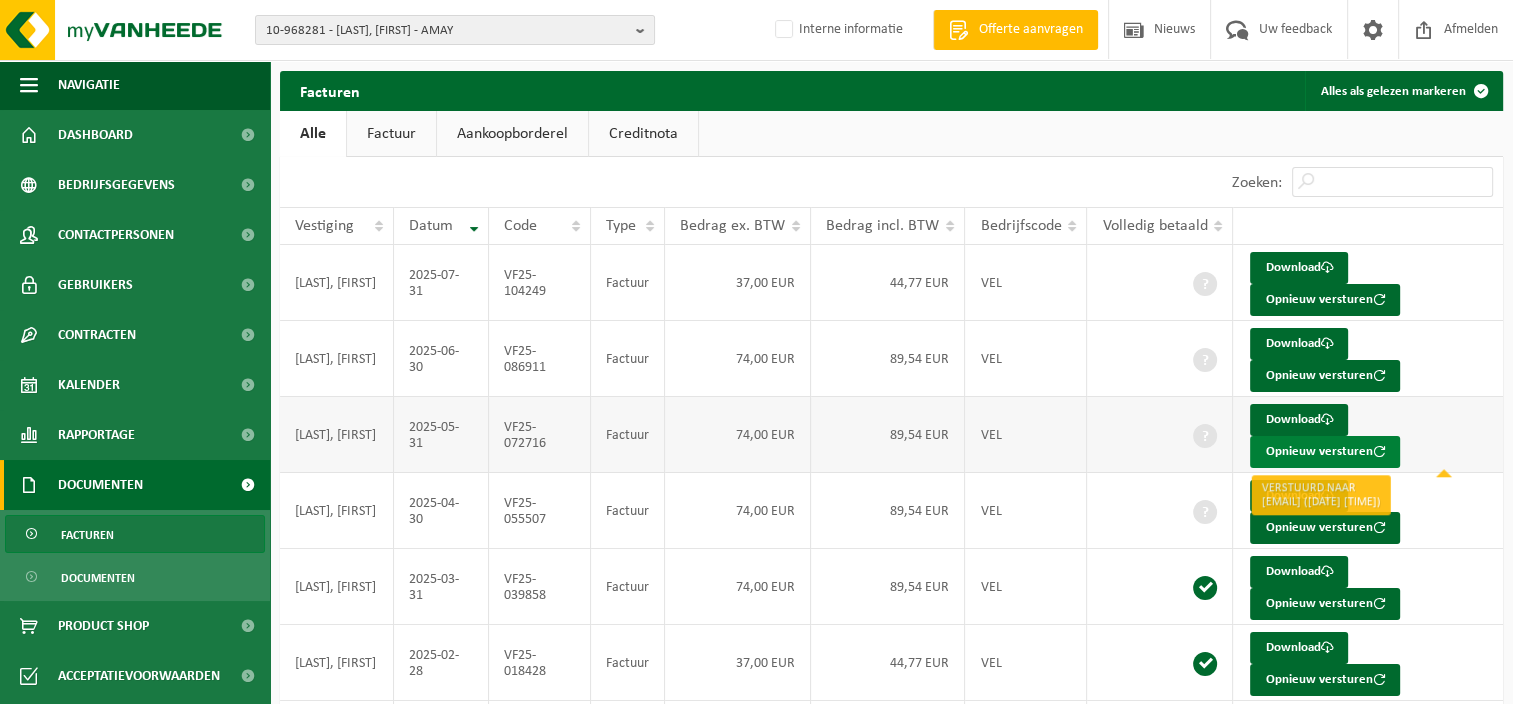 click on "Opnieuw versturen" at bounding box center (1325, 452) 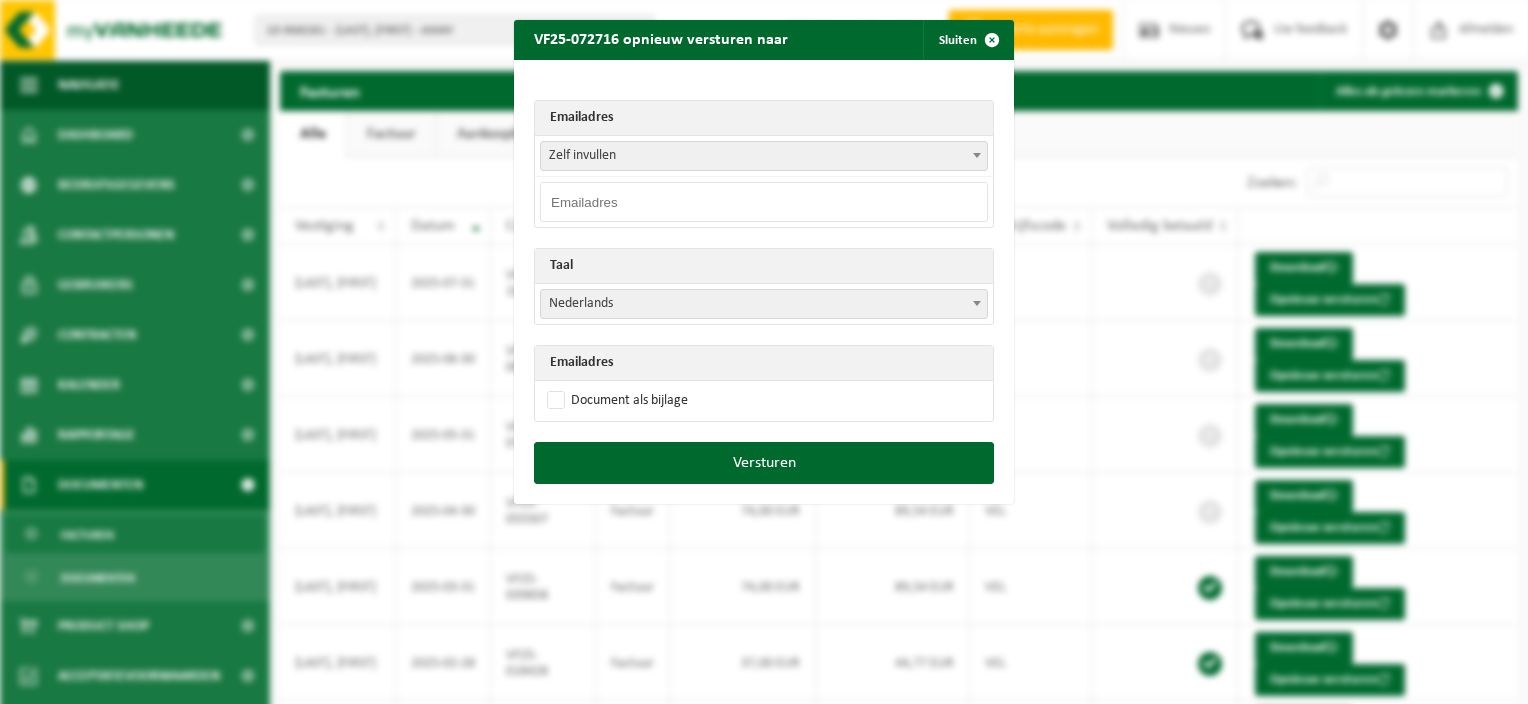 click on "Zelf invullen" at bounding box center (764, 156) 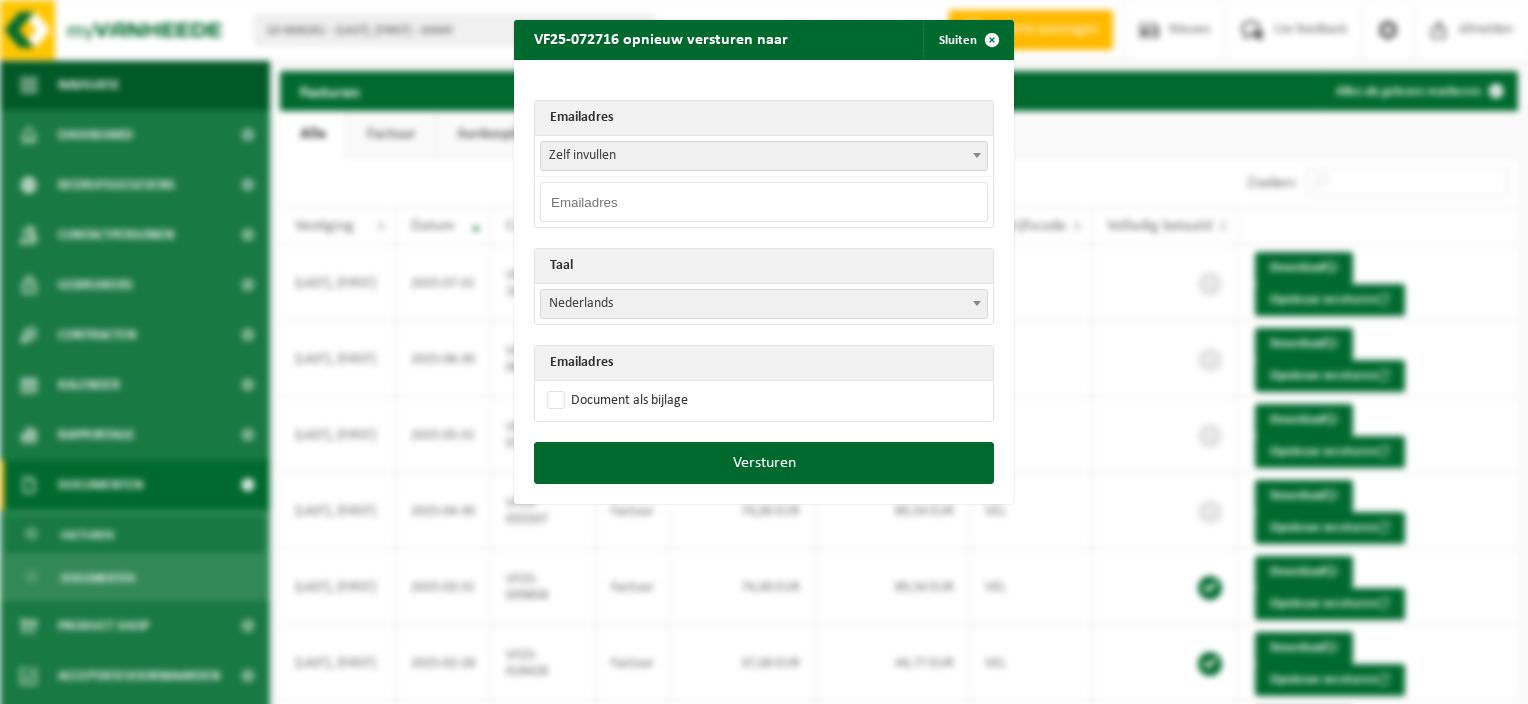 click at bounding box center [764, 202] 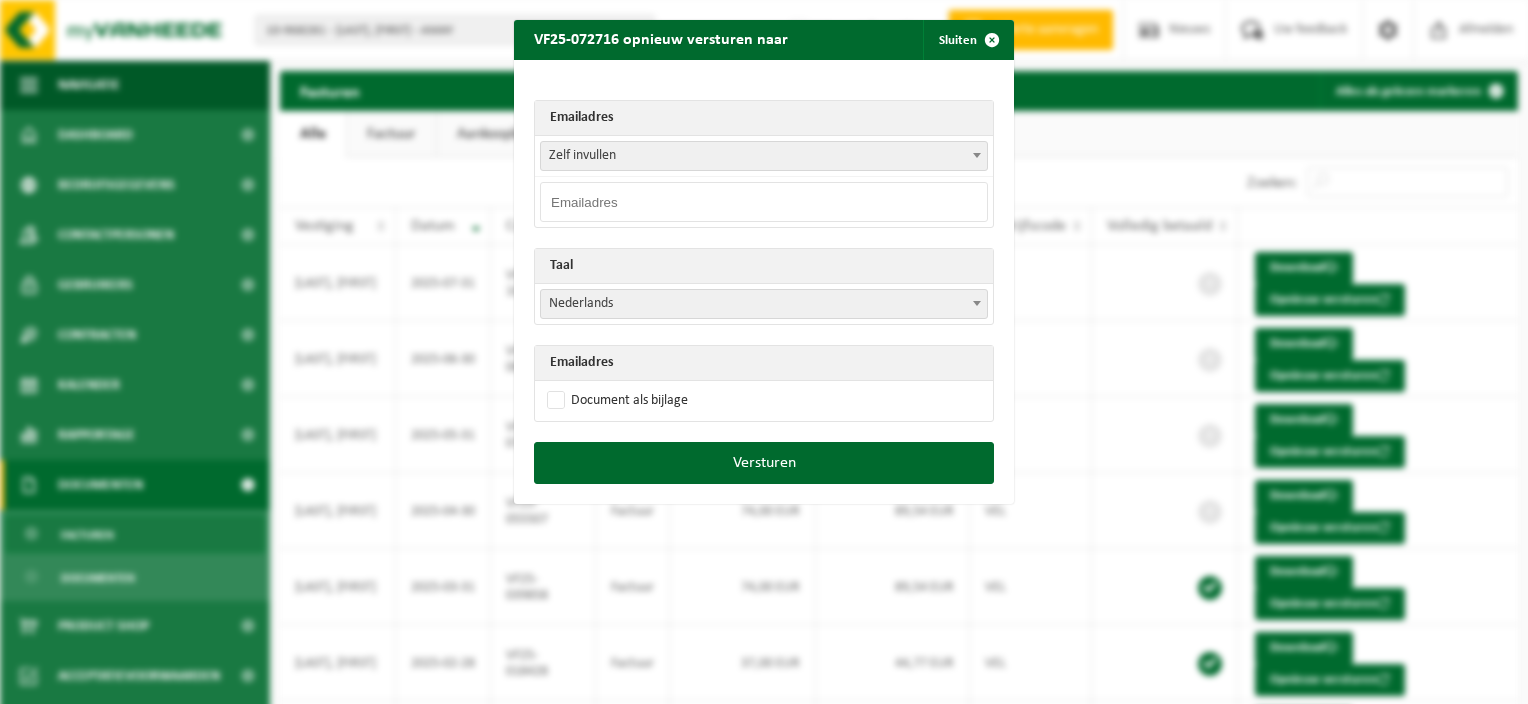 type on "jawl2008@hotmail.com" 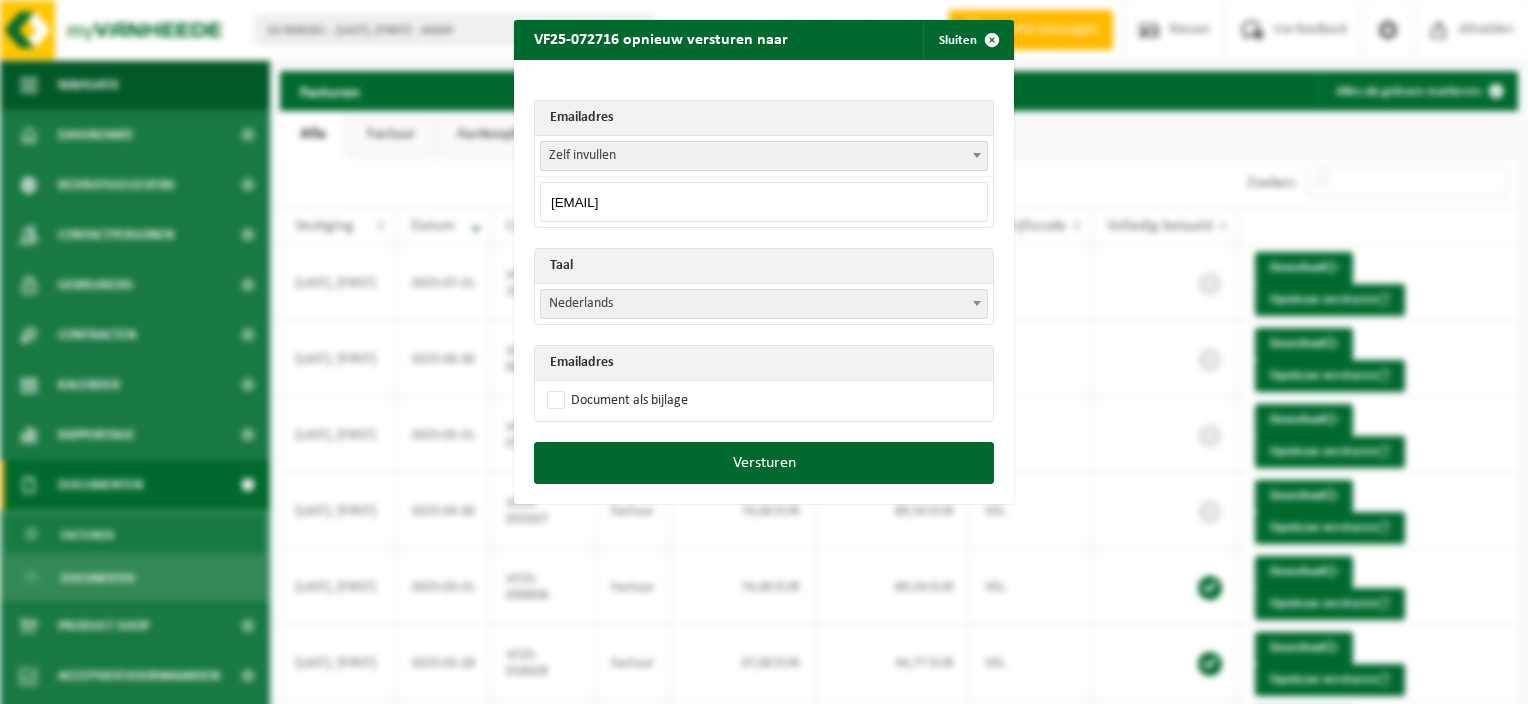 click on "Nederlands" at bounding box center (764, 304) 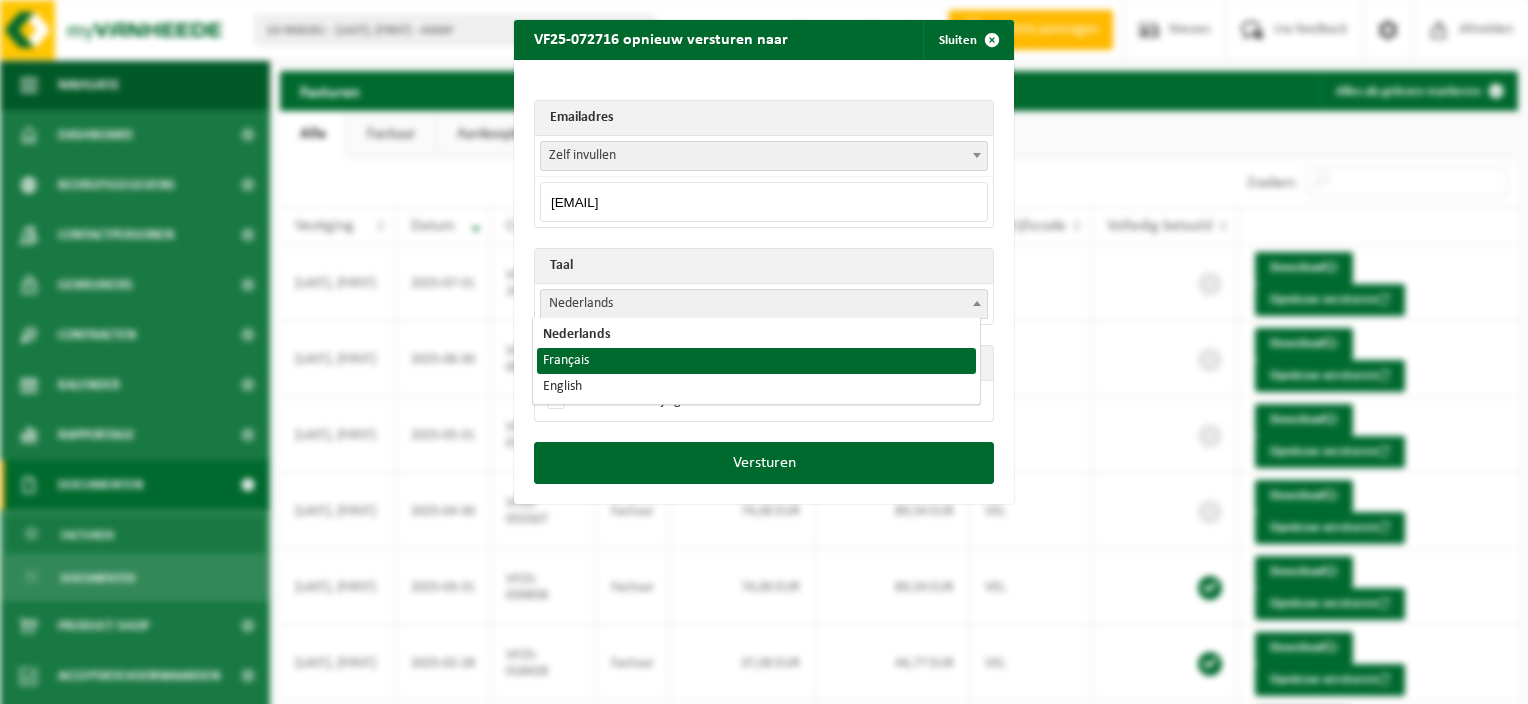 select on "fr" 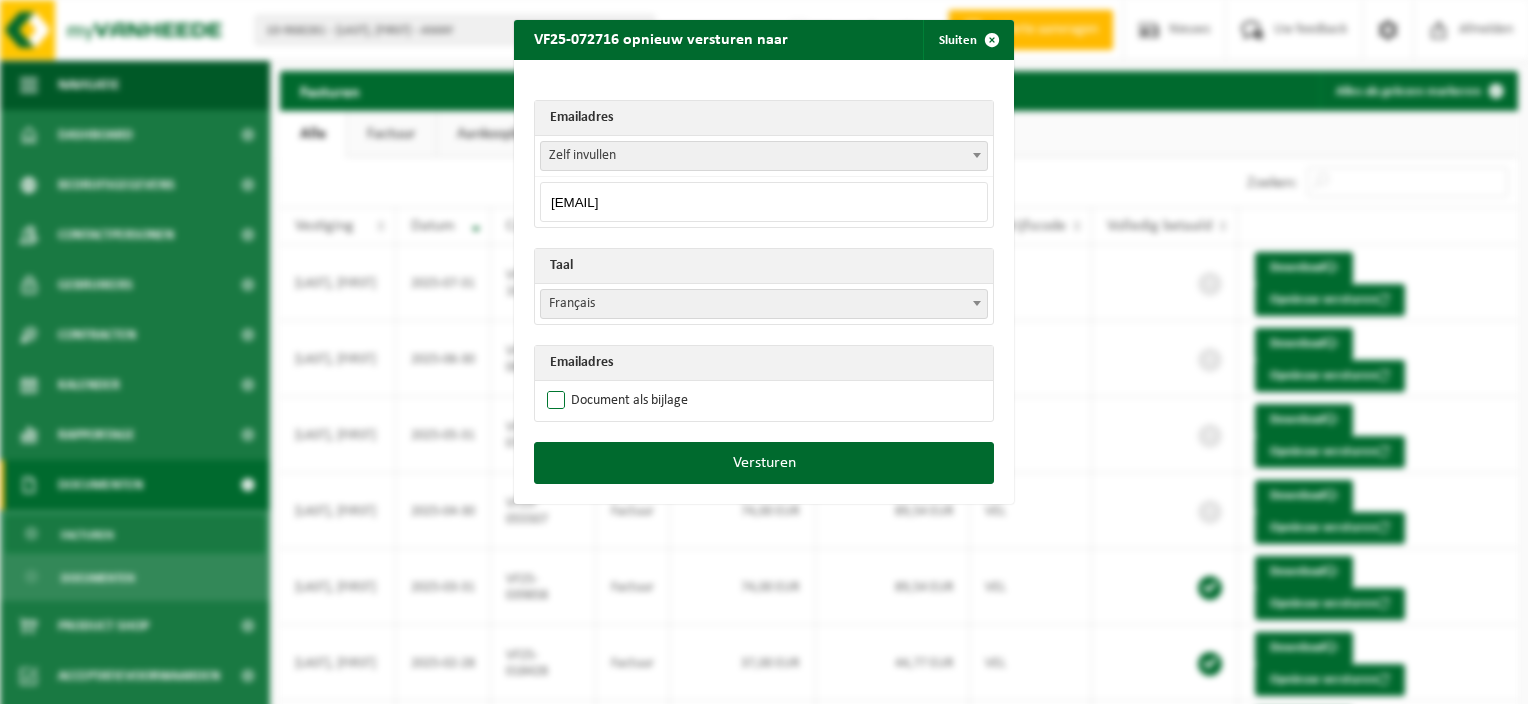 click on "Document als bijlage" at bounding box center [615, 401] 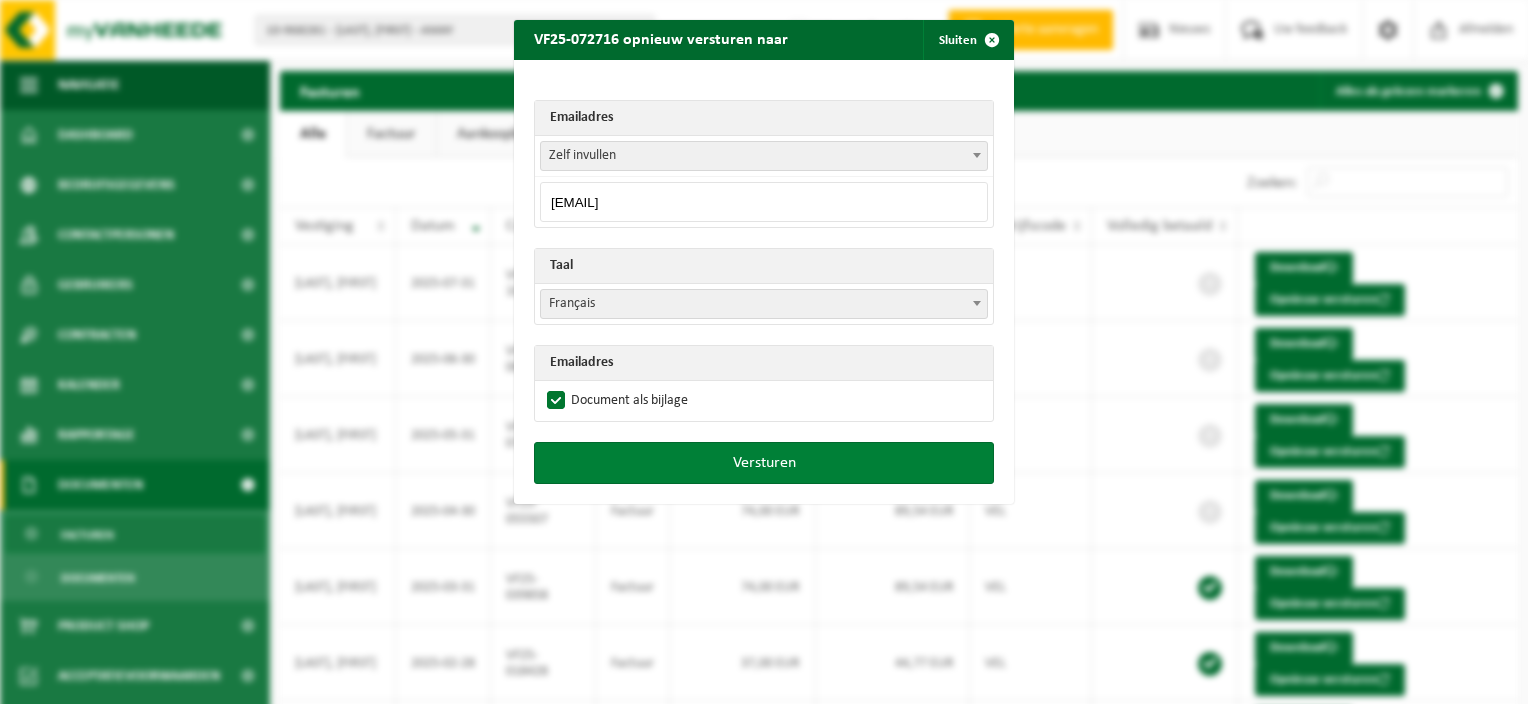 click on "Versturen" at bounding box center (764, 463) 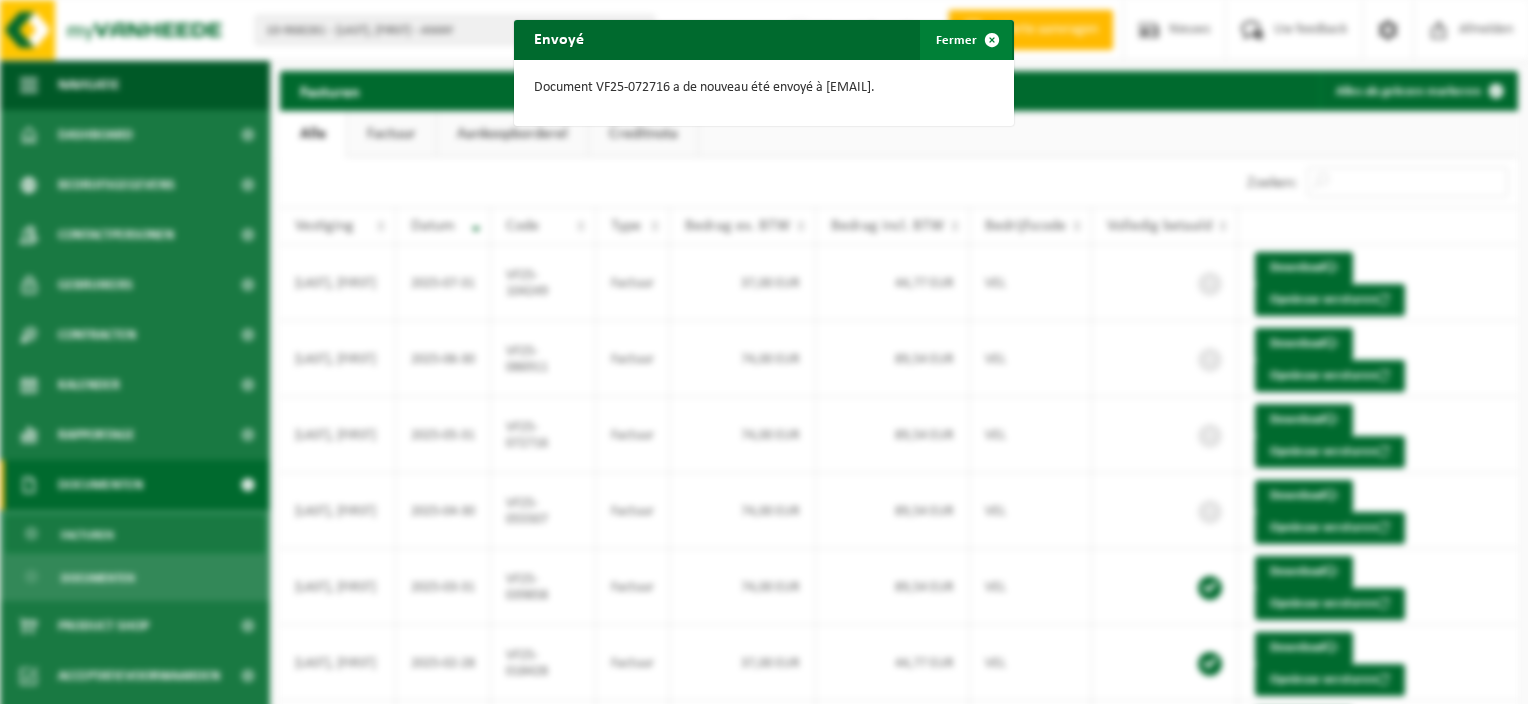 click at bounding box center (992, 40) 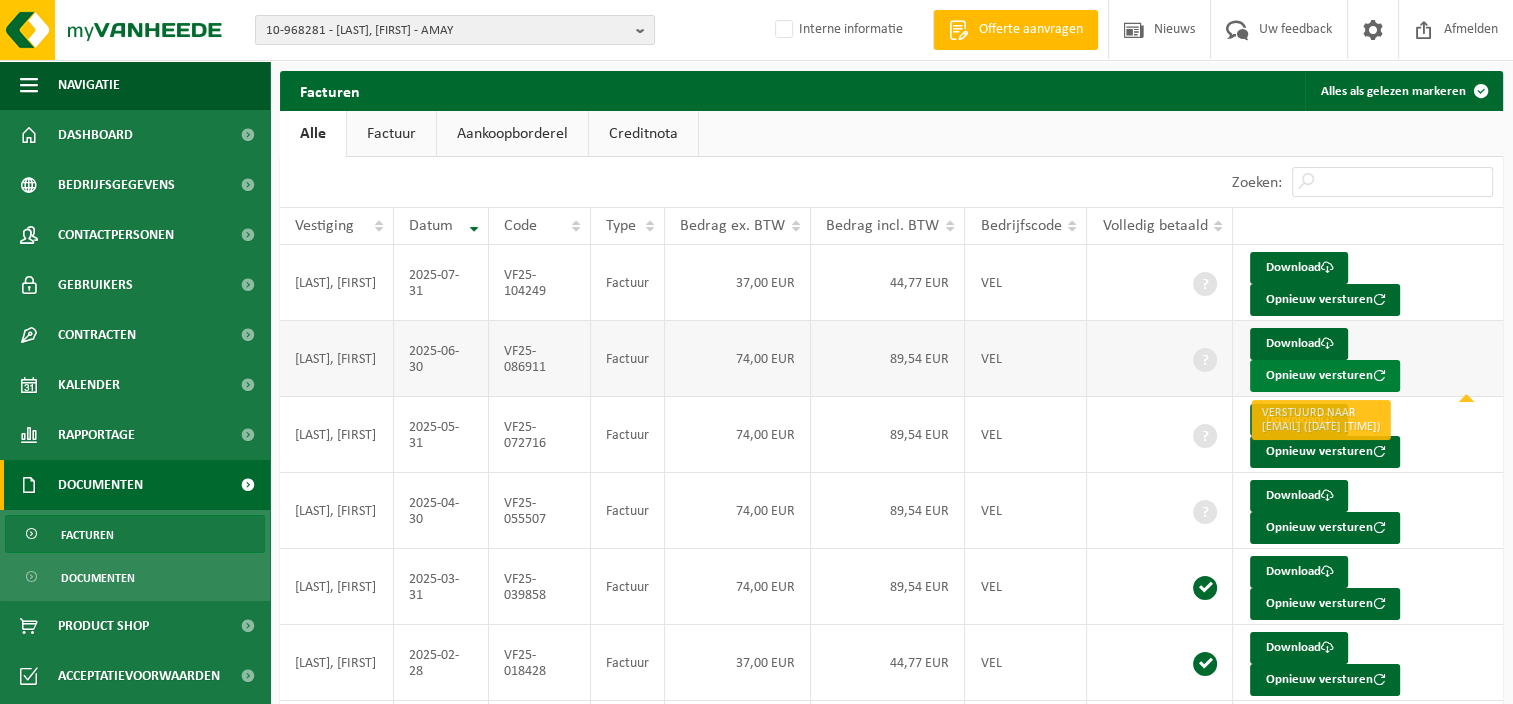 click on "Opnieuw versturen" at bounding box center (1325, 376) 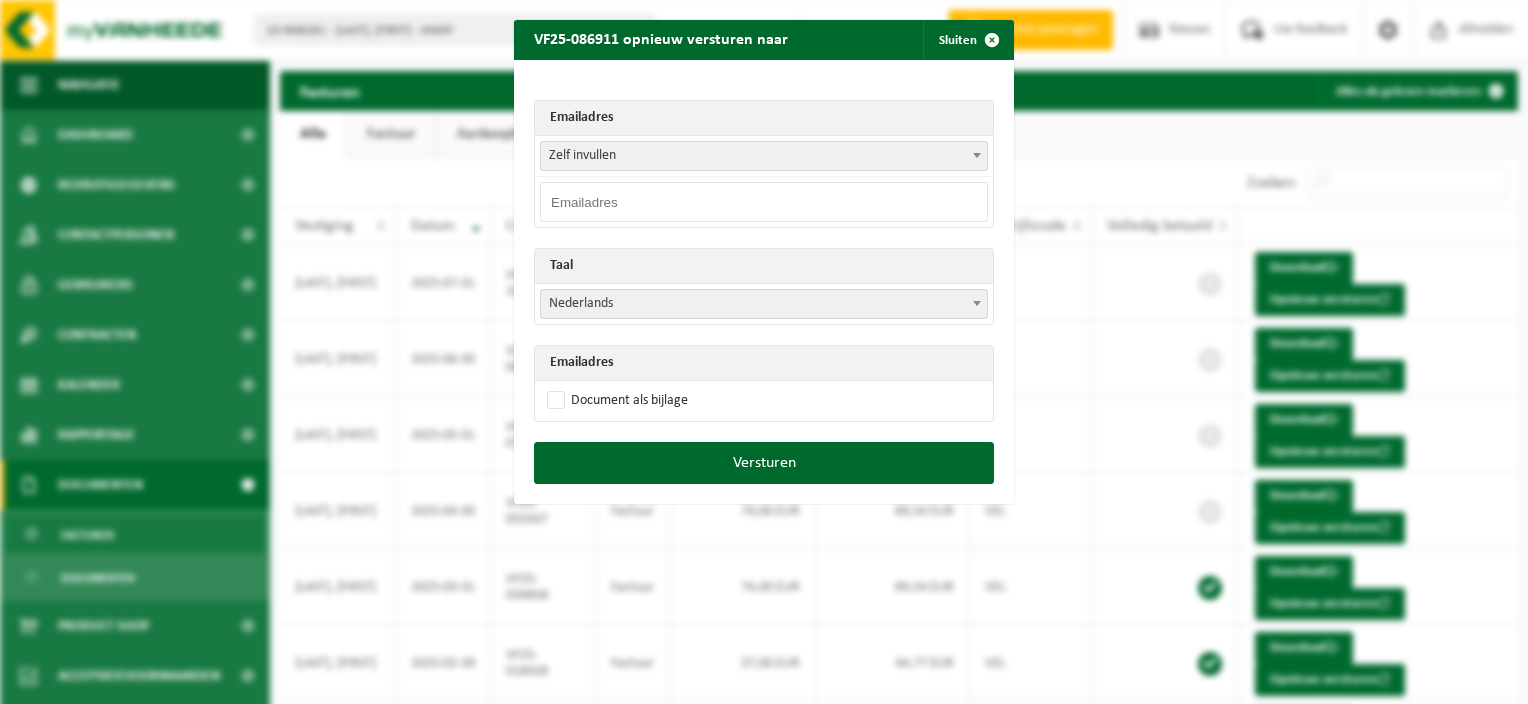 click at bounding box center [764, 202] 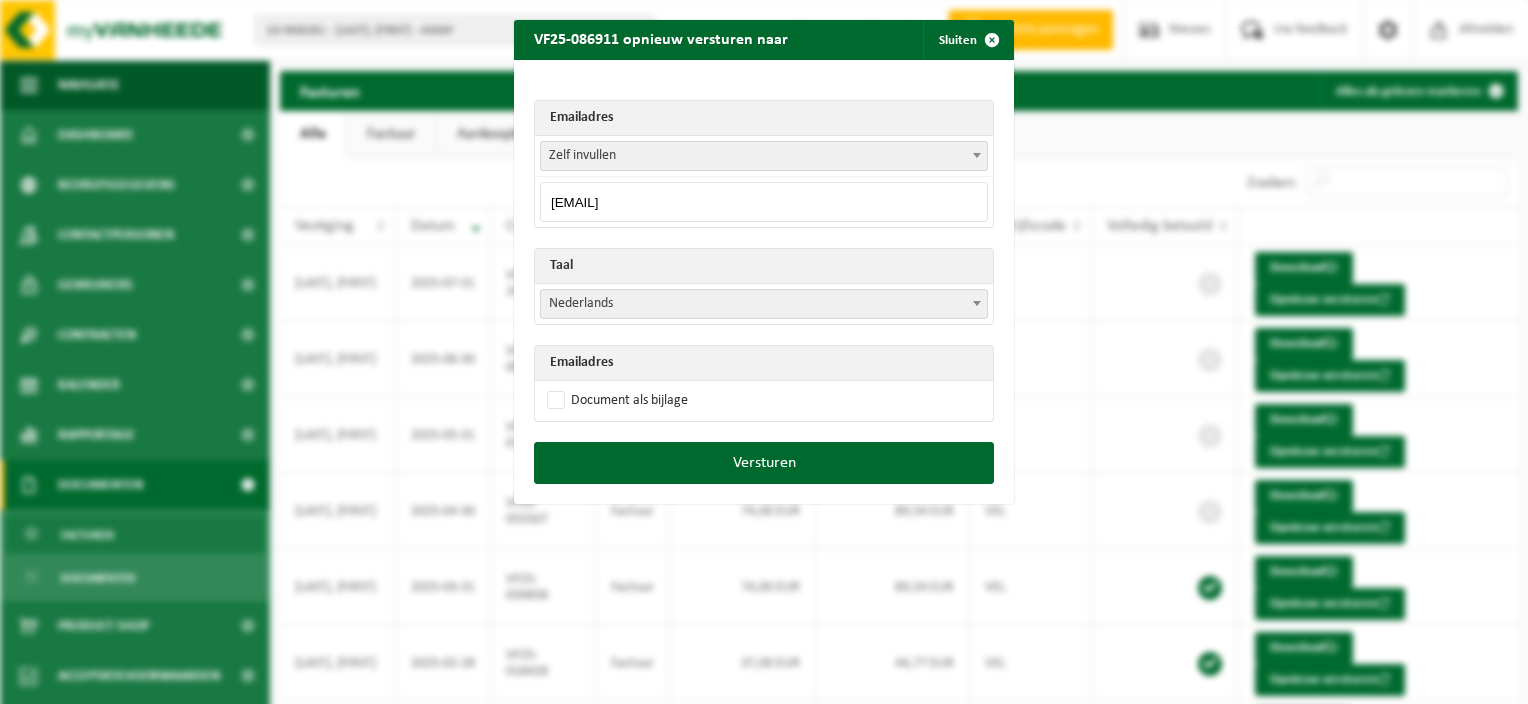 type on "jawl2008@hotmail.com" 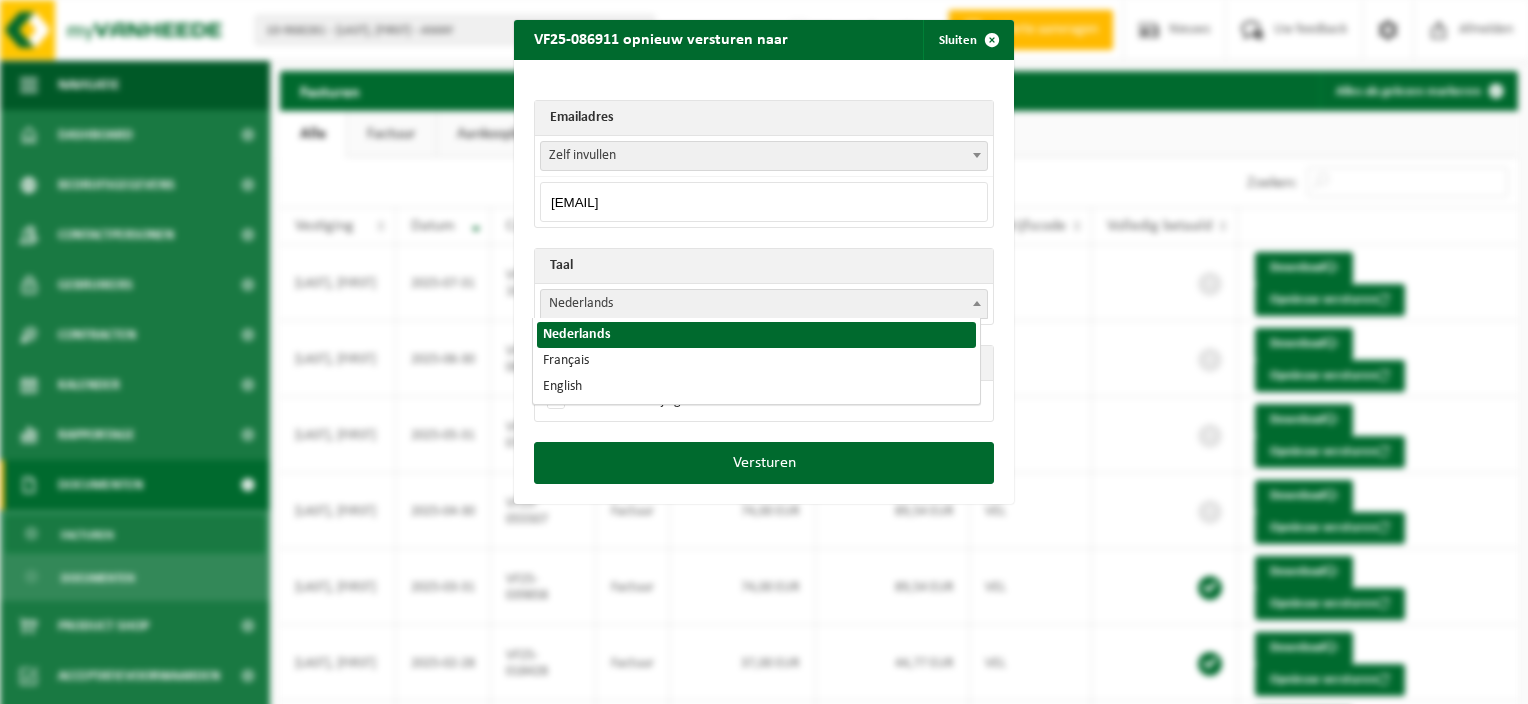 click on "Nederlands" at bounding box center [764, 304] 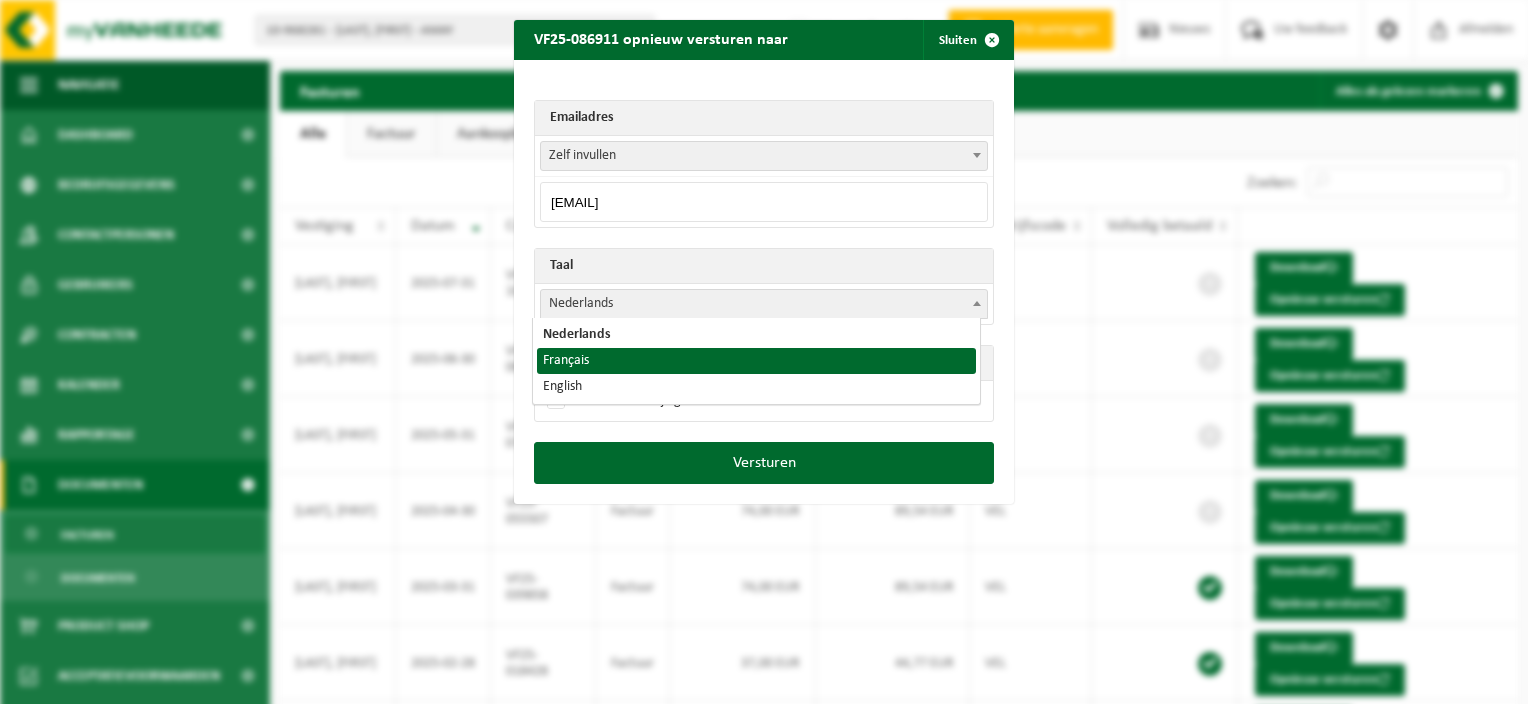 select on "fr" 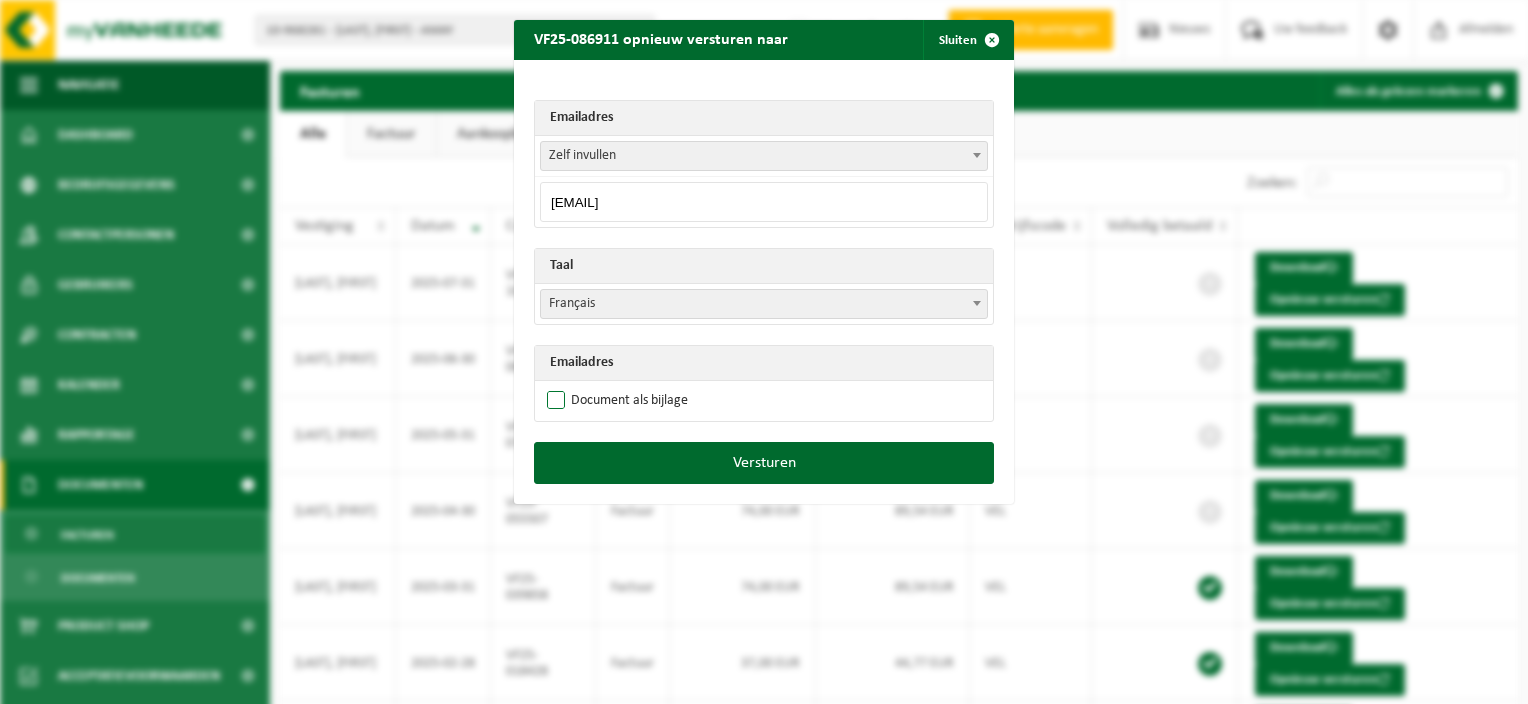 click on "Document als bijlage" at bounding box center [615, 401] 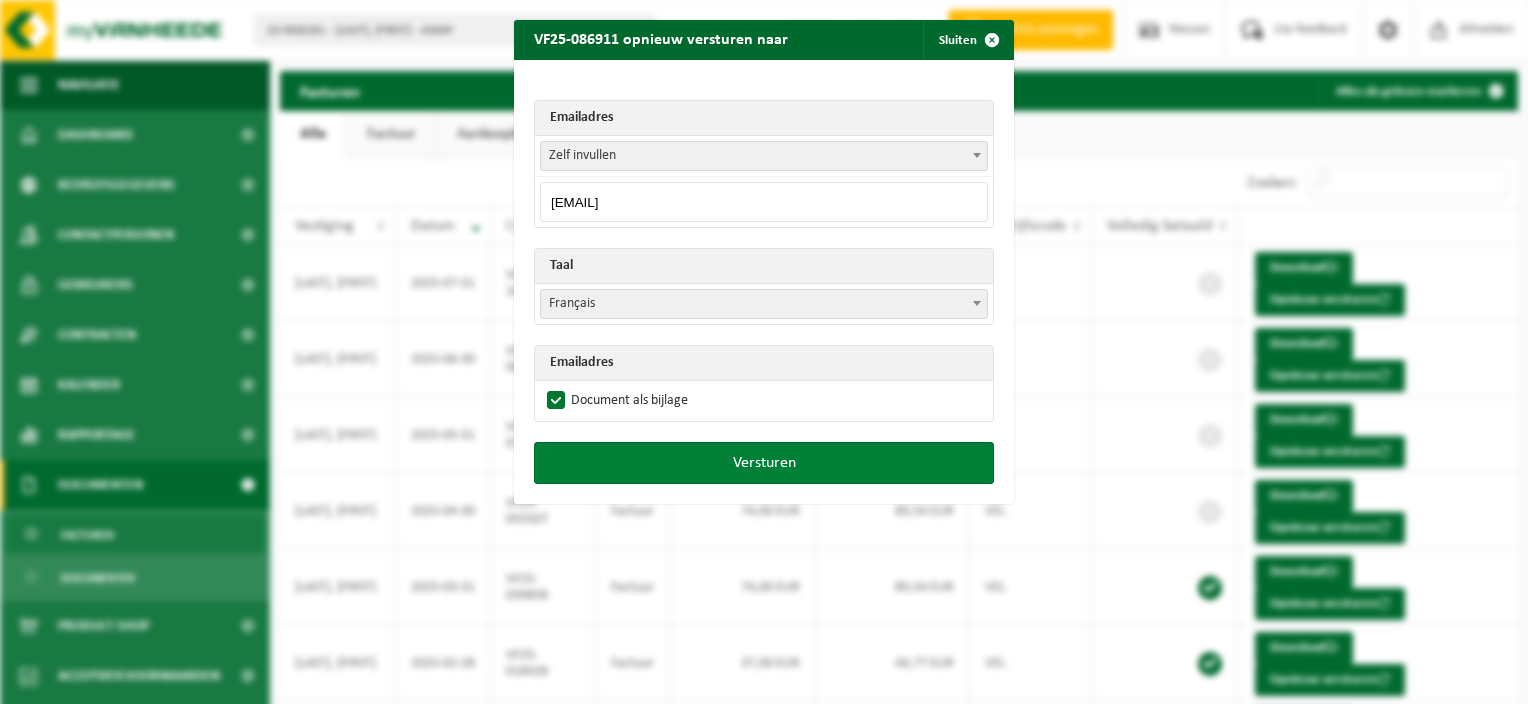 click on "Versturen" at bounding box center [764, 463] 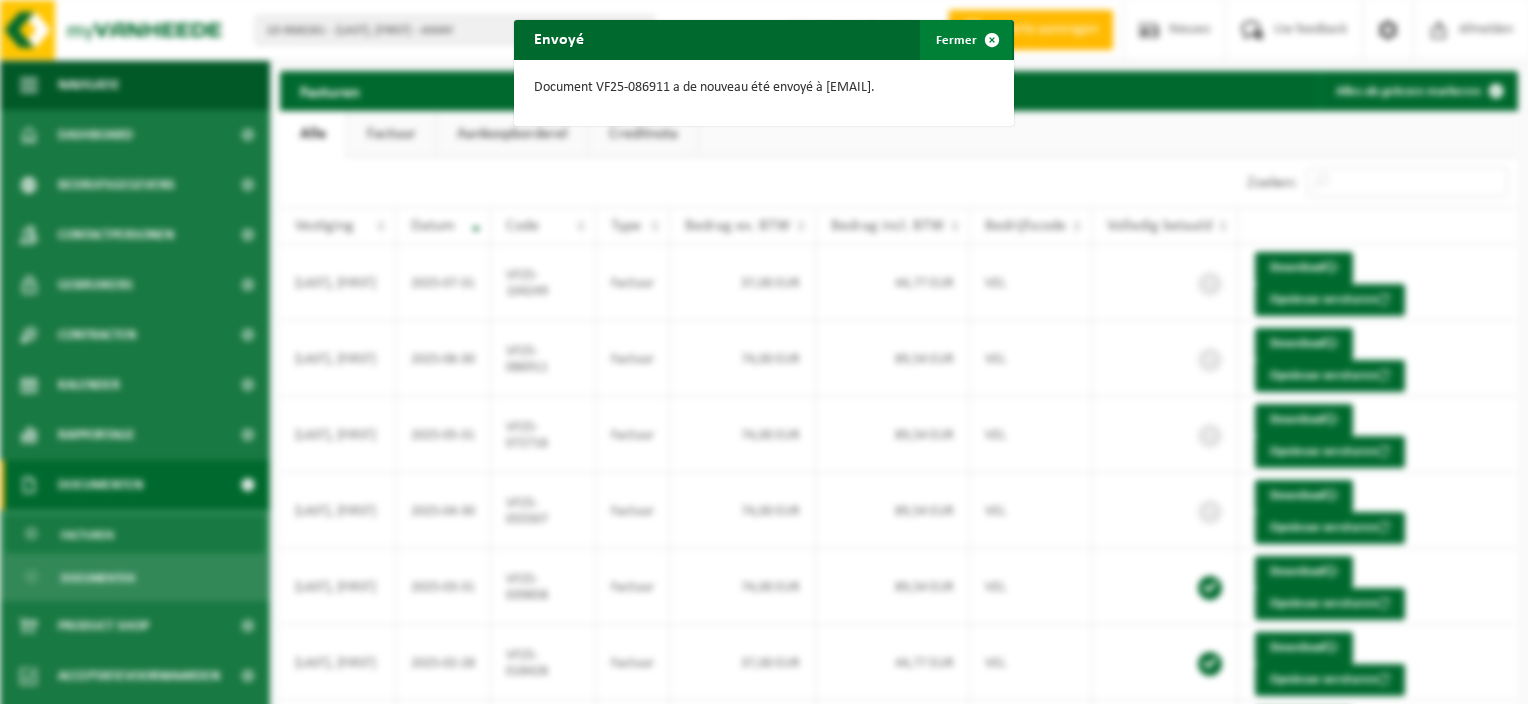 click at bounding box center (992, 40) 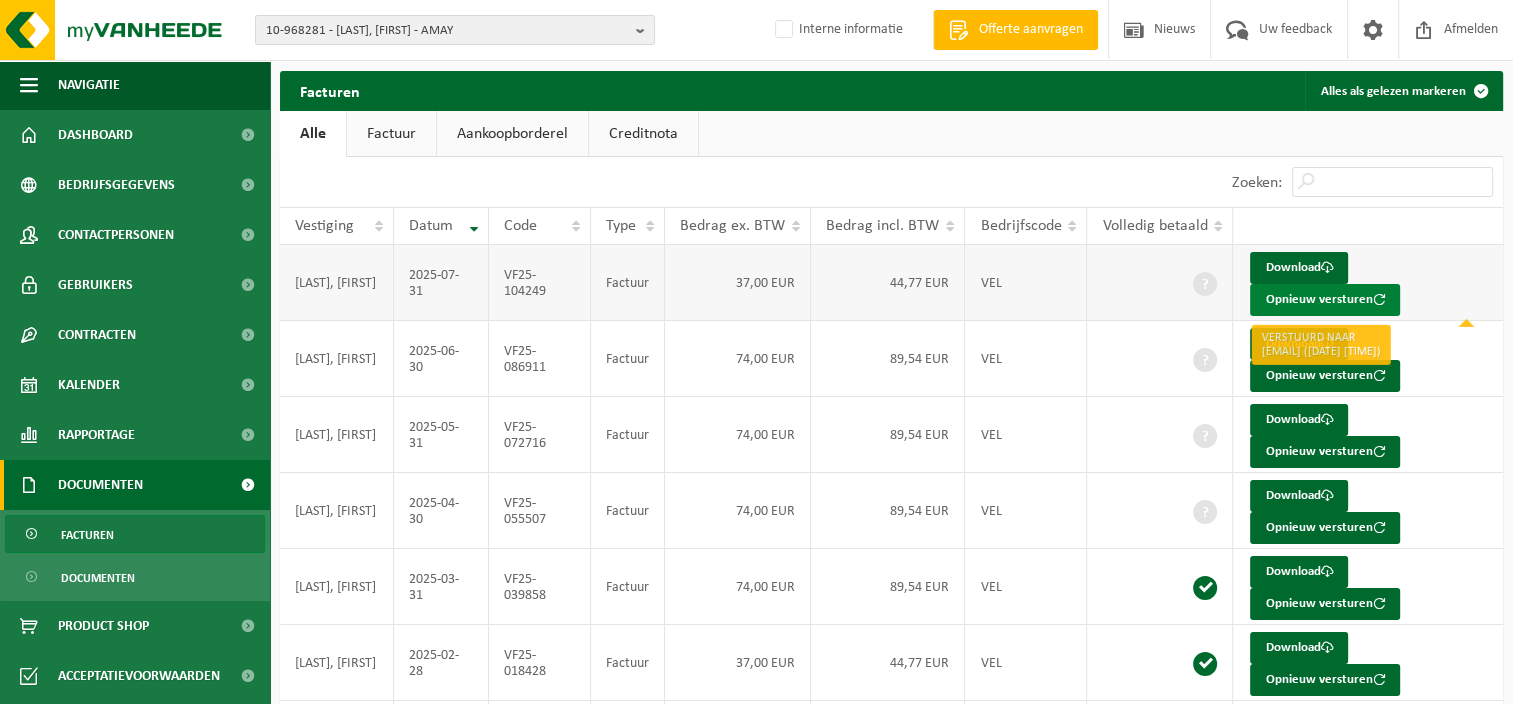 click on "Opnieuw versturen" at bounding box center [1325, 300] 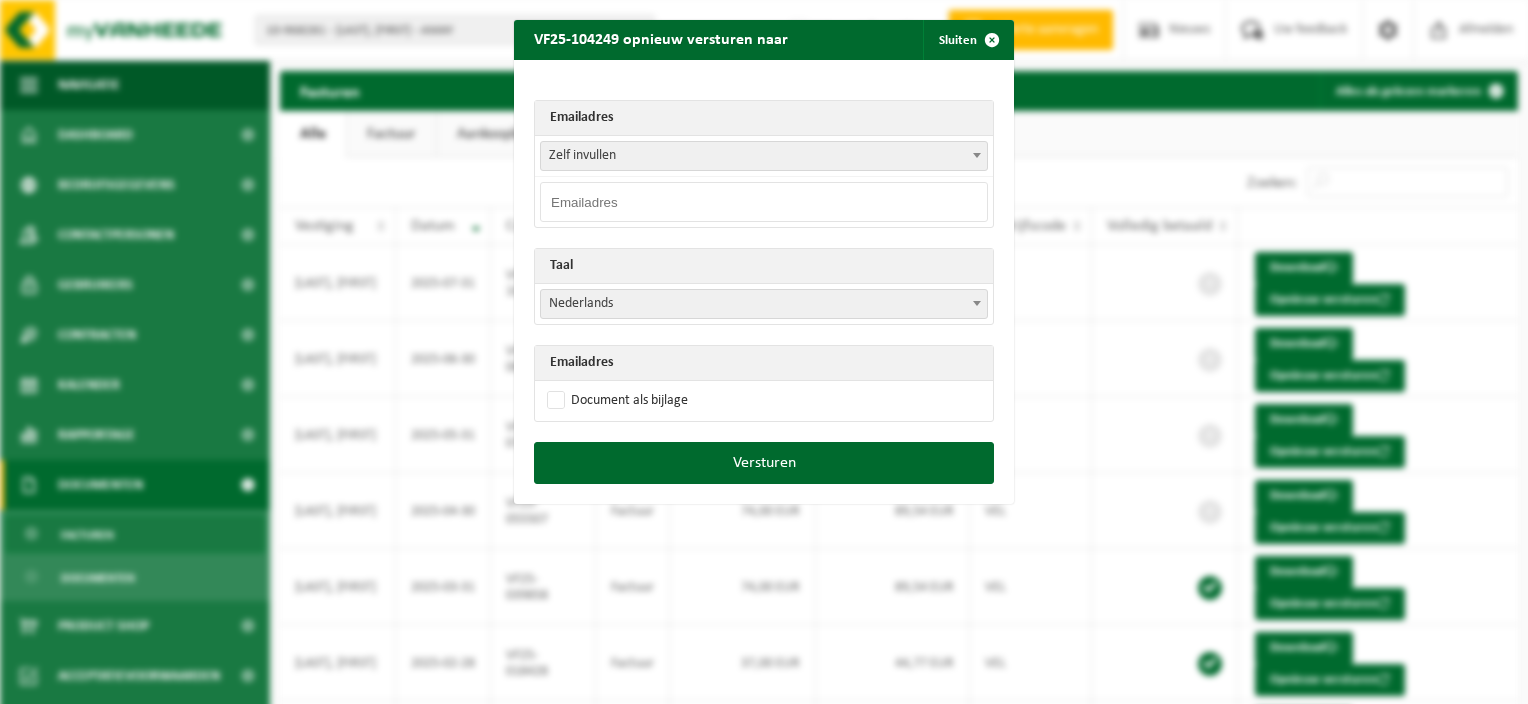 click at bounding box center [764, 202] 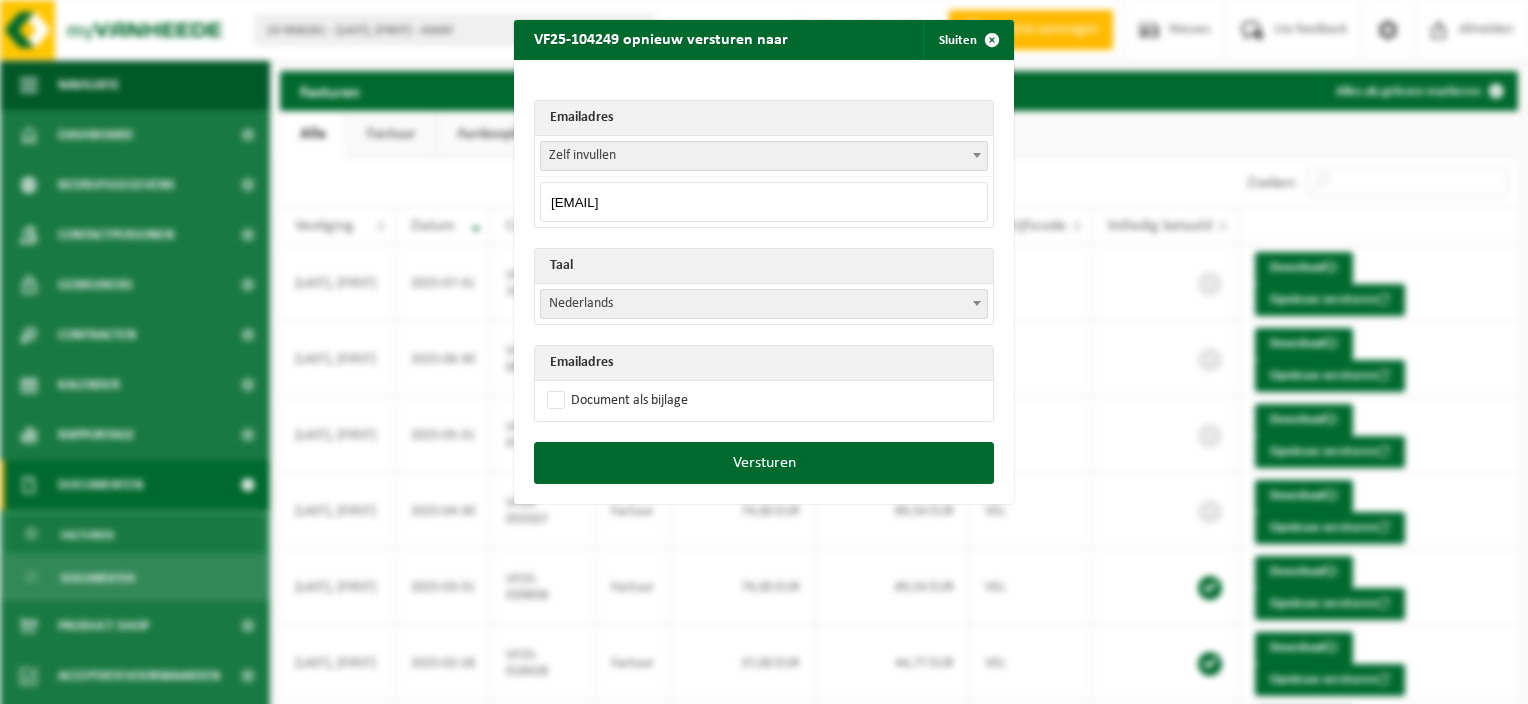 type on "jawl2008@hotmail.com" 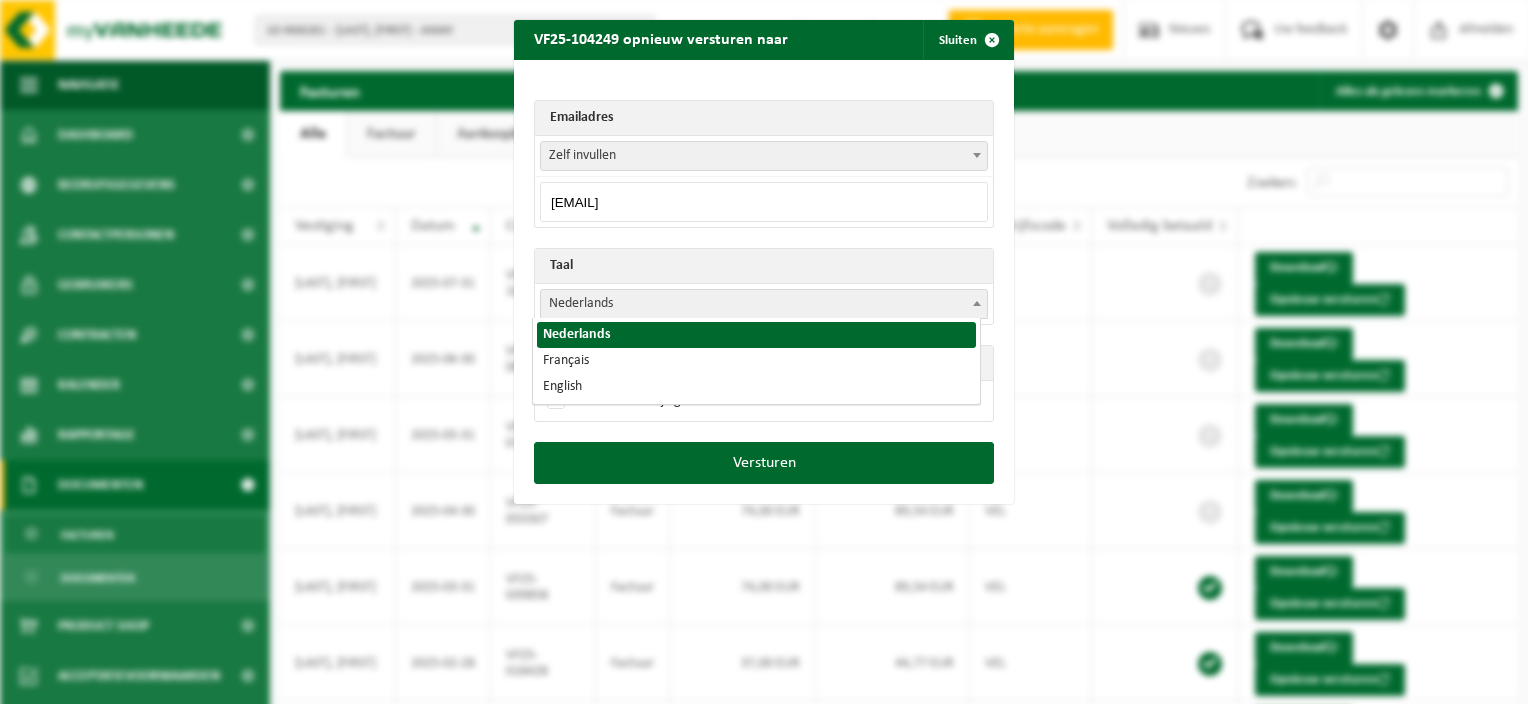 click on "Nederlands" at bounding box center (764, 304) 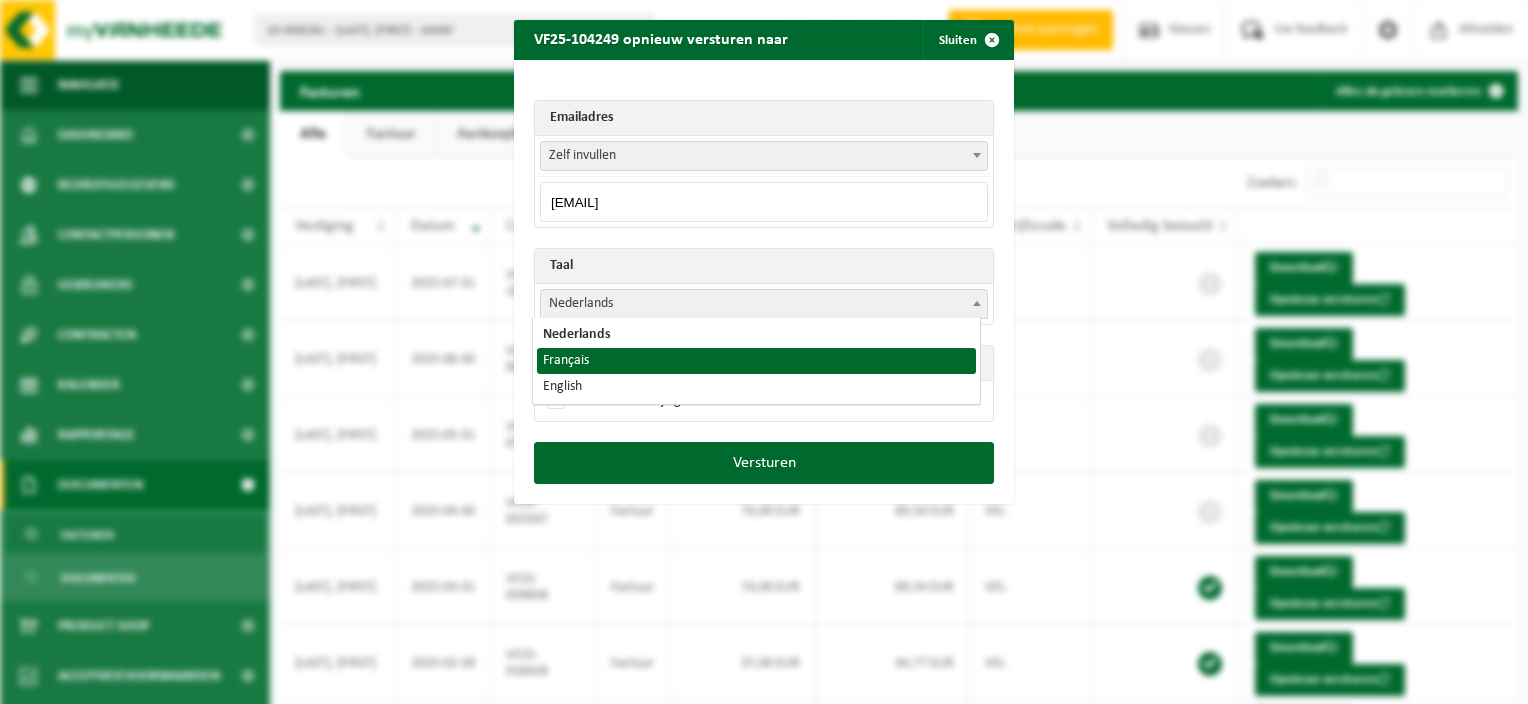 select on "fr" 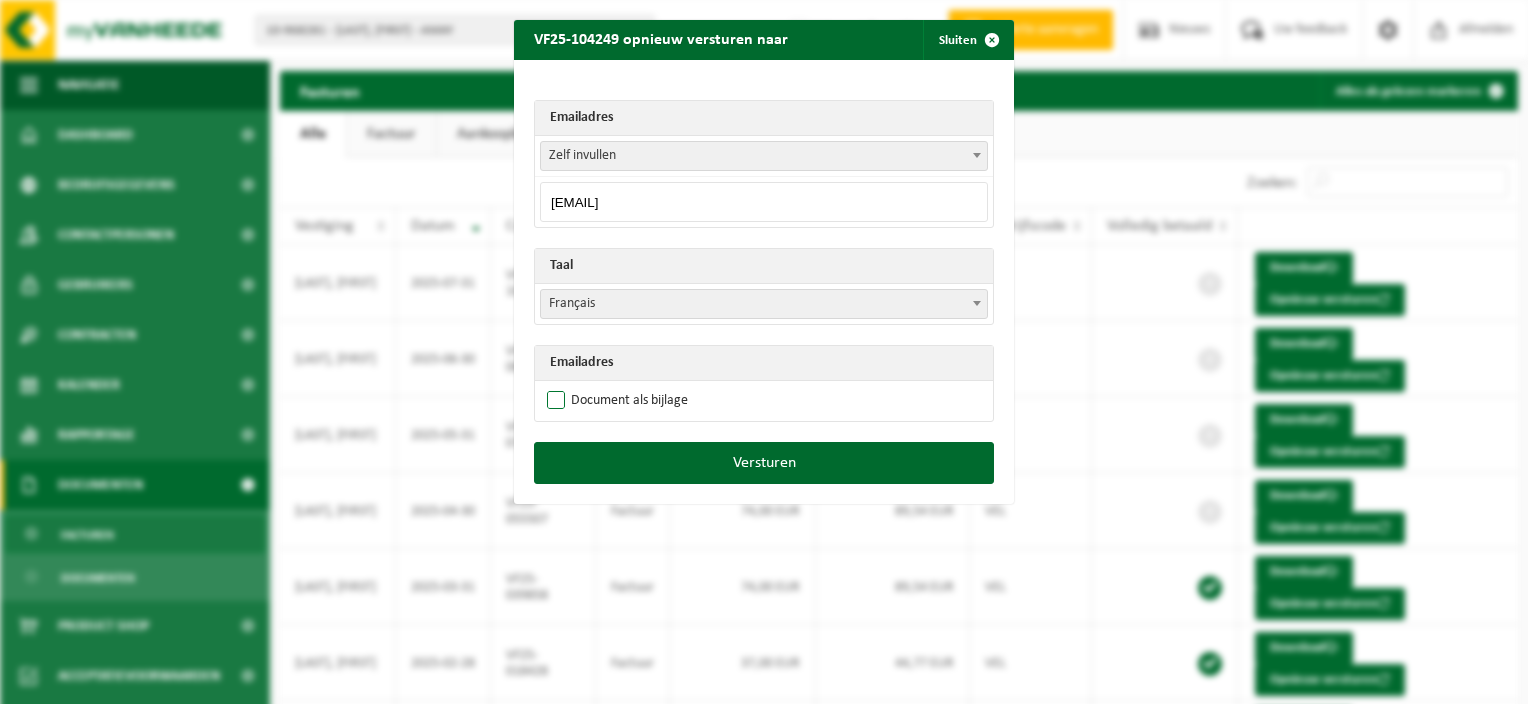 click on "Document als bijlage" at bounding box center [615, 401] 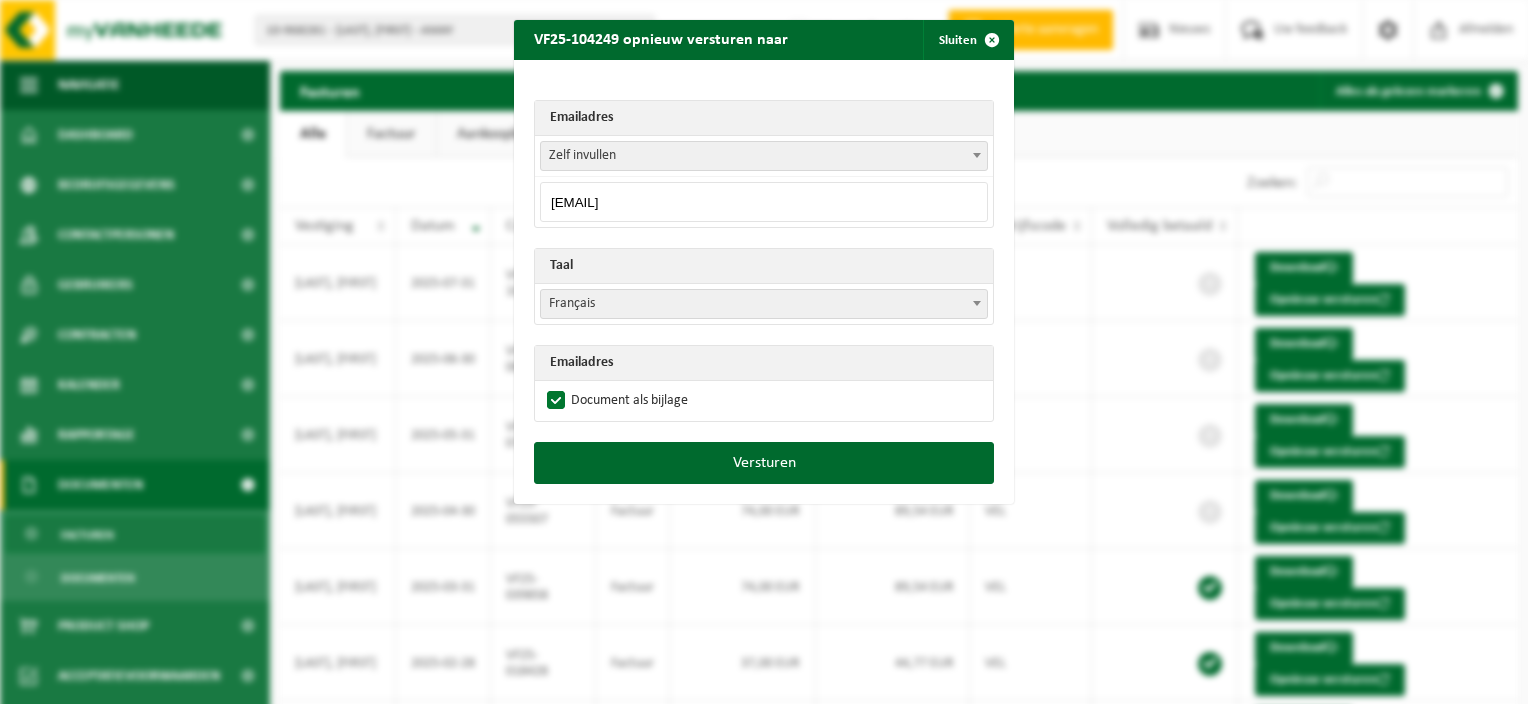 click on "Versturen" at bounding box center [764, 463] 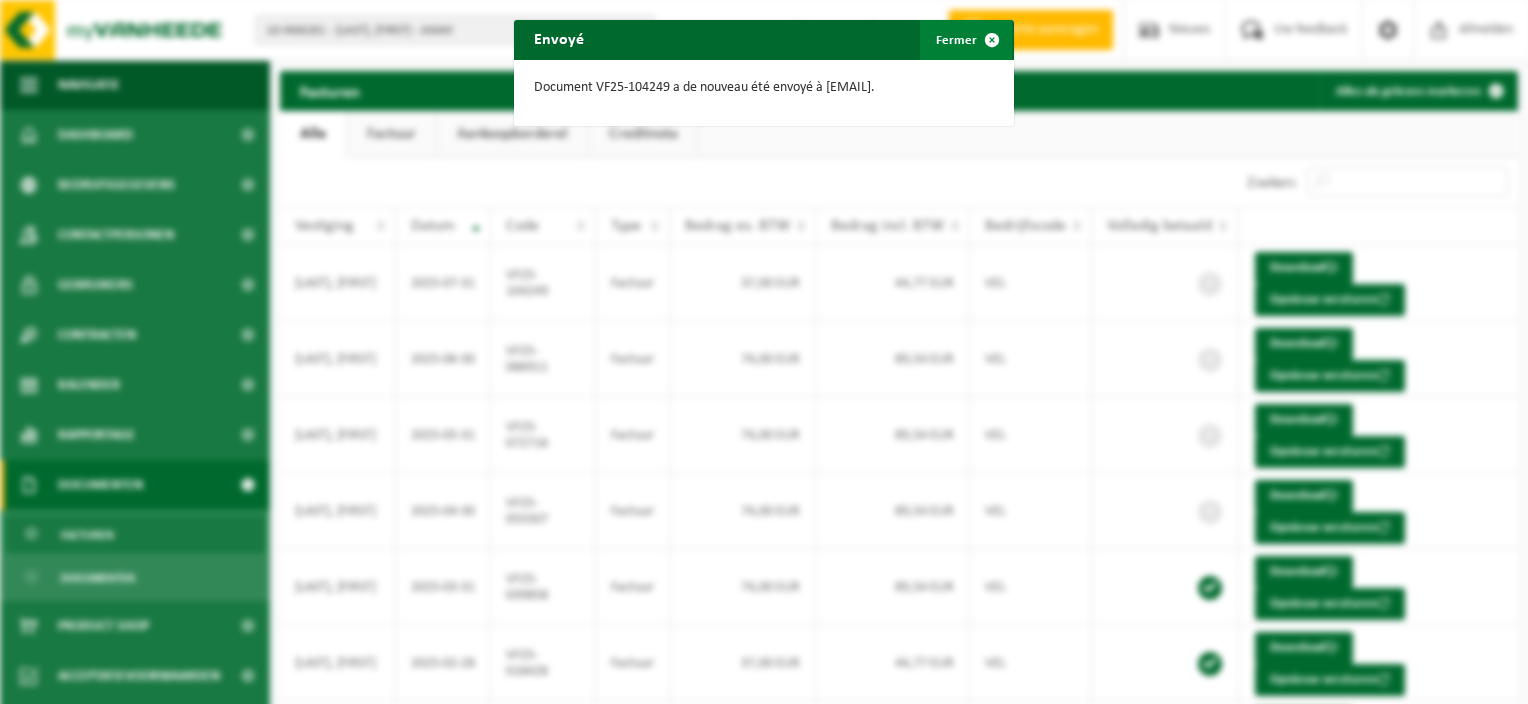 click at bounding box center [992, 40] 